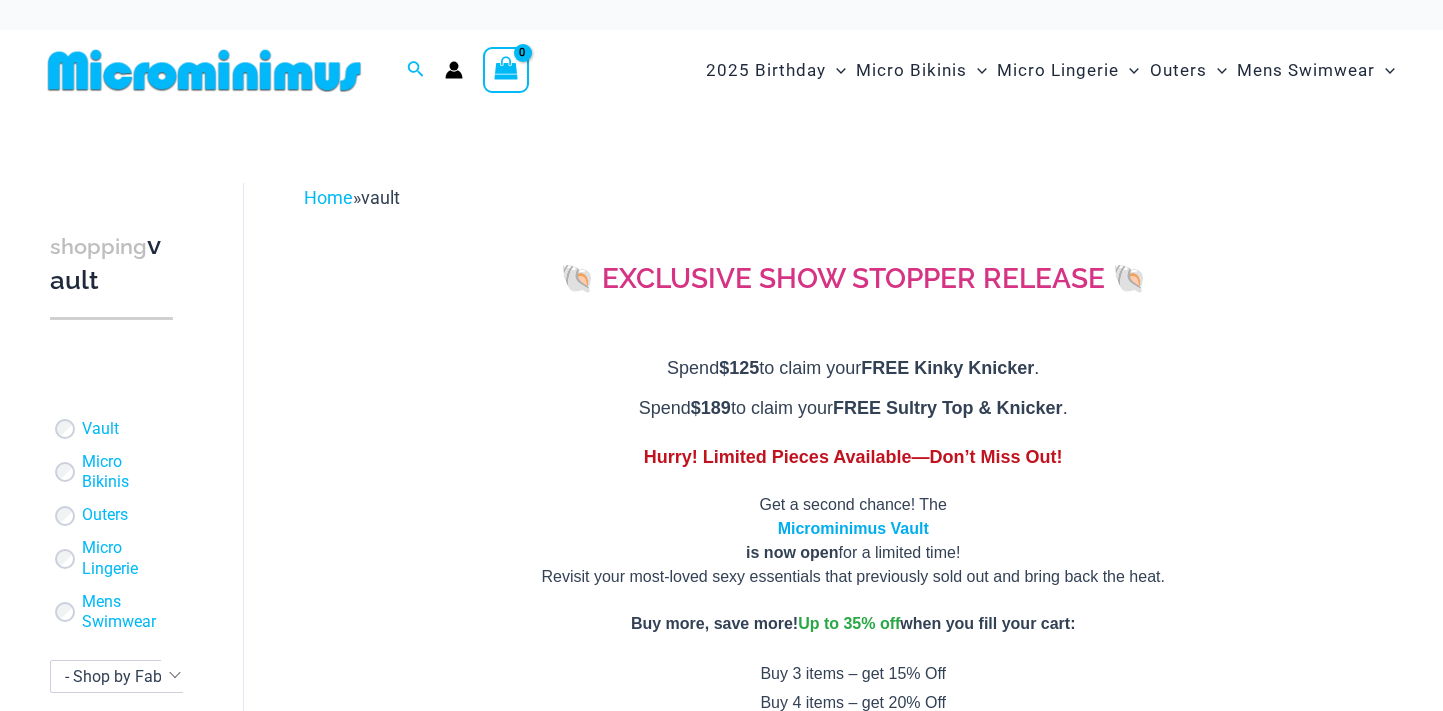 scroll, scrollTop: 0, scrollLeft: 0, axis: both 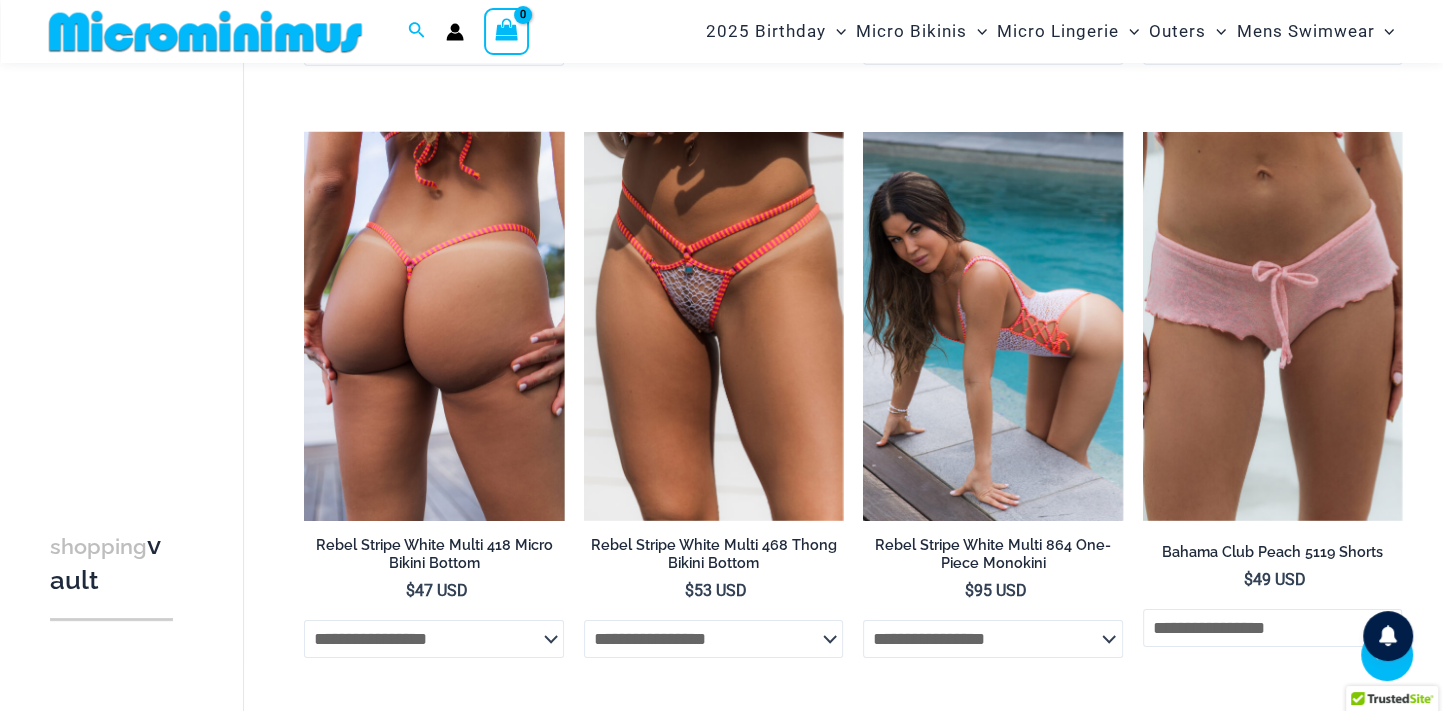 click at bounding box center [433, 326] 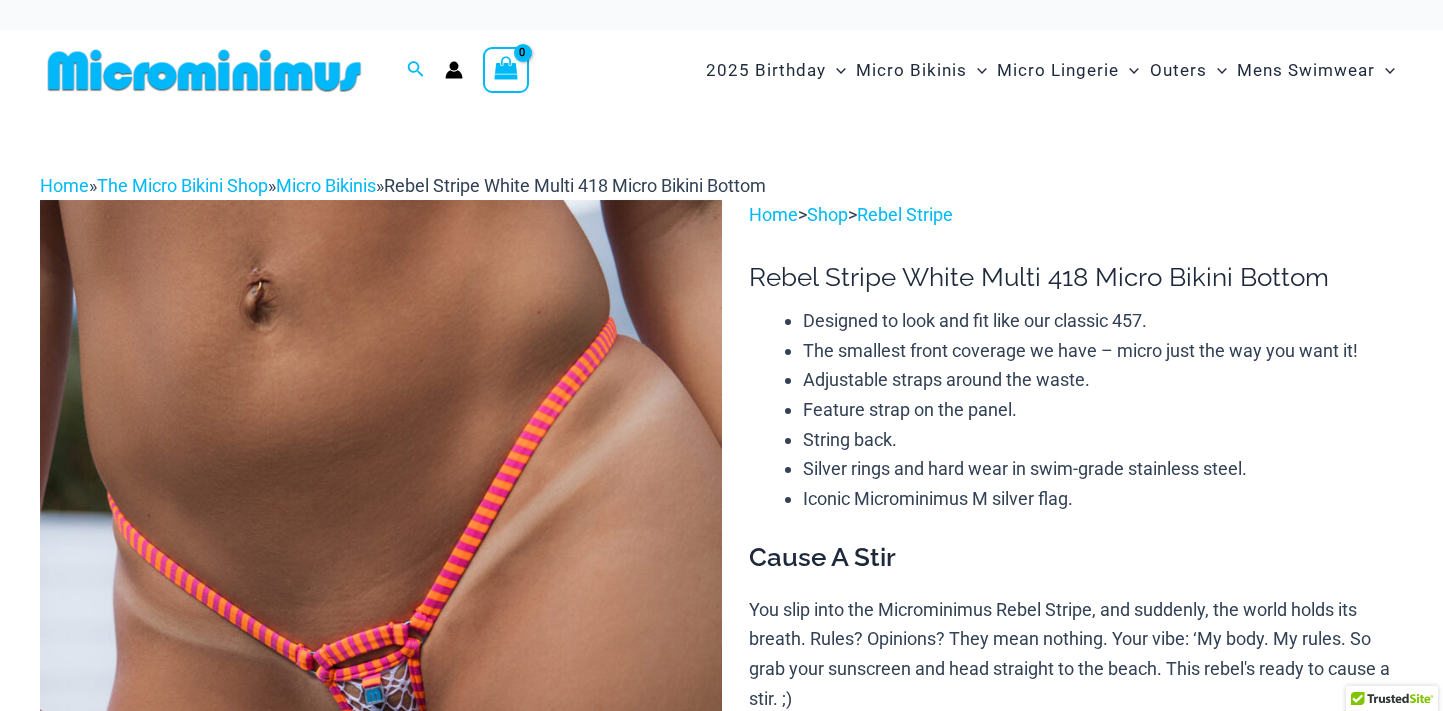scroll, scrollTop: 0, scrollLeft: 0, axis: both 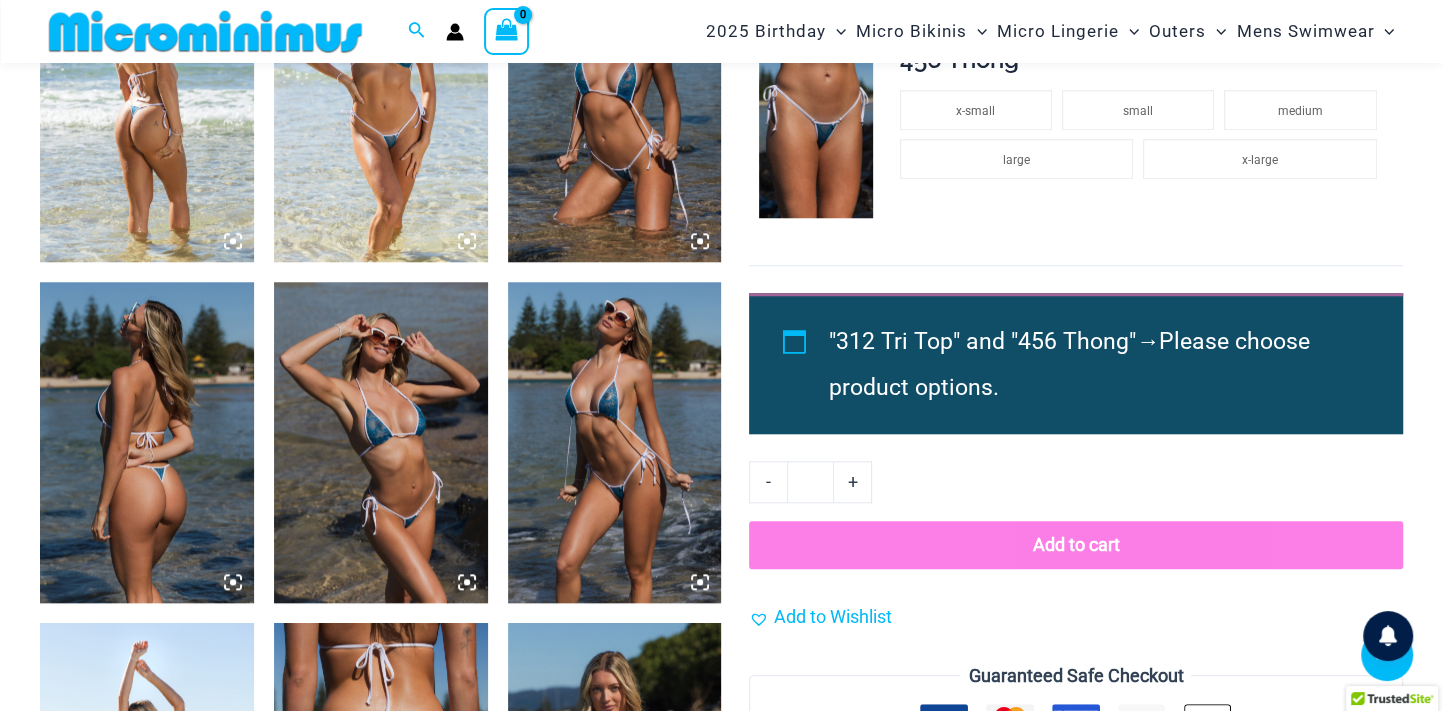 click at bounding box center (381, 102) 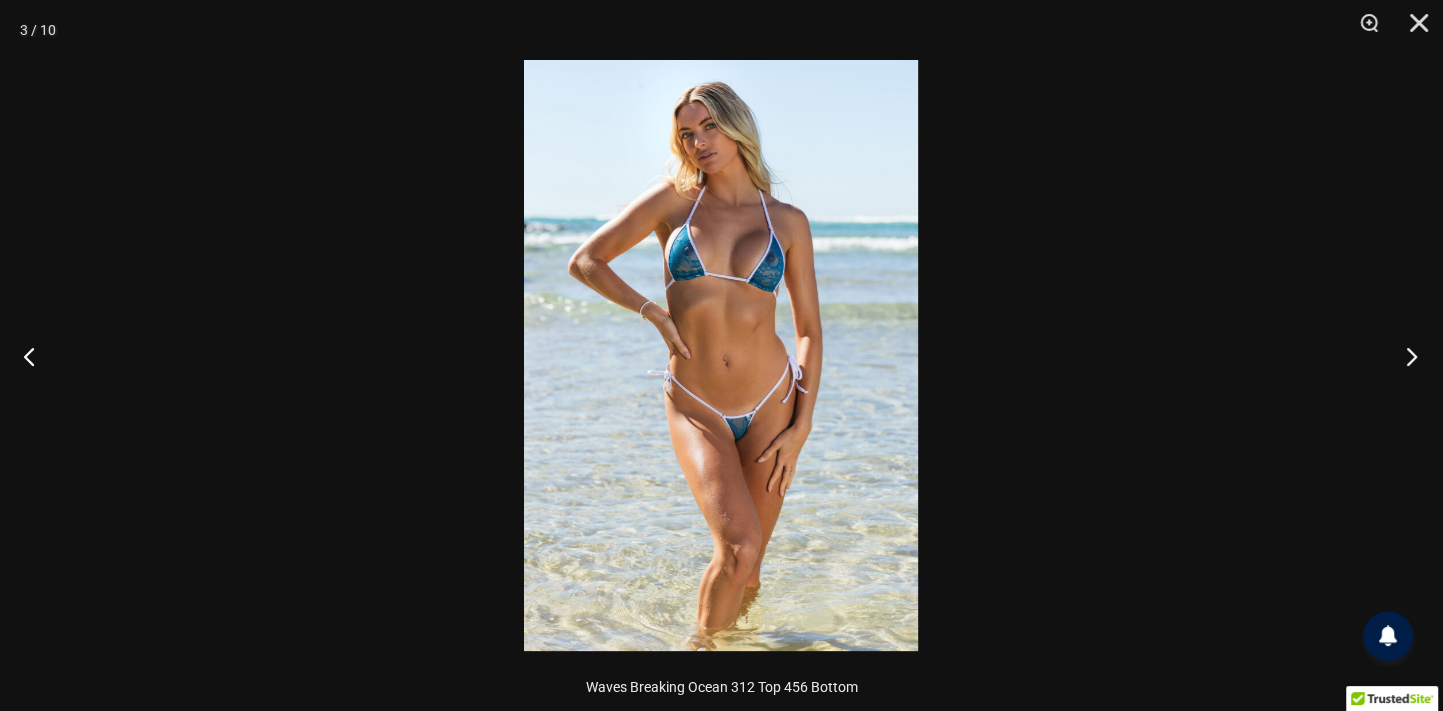 click at bounding box center (1405, 356) 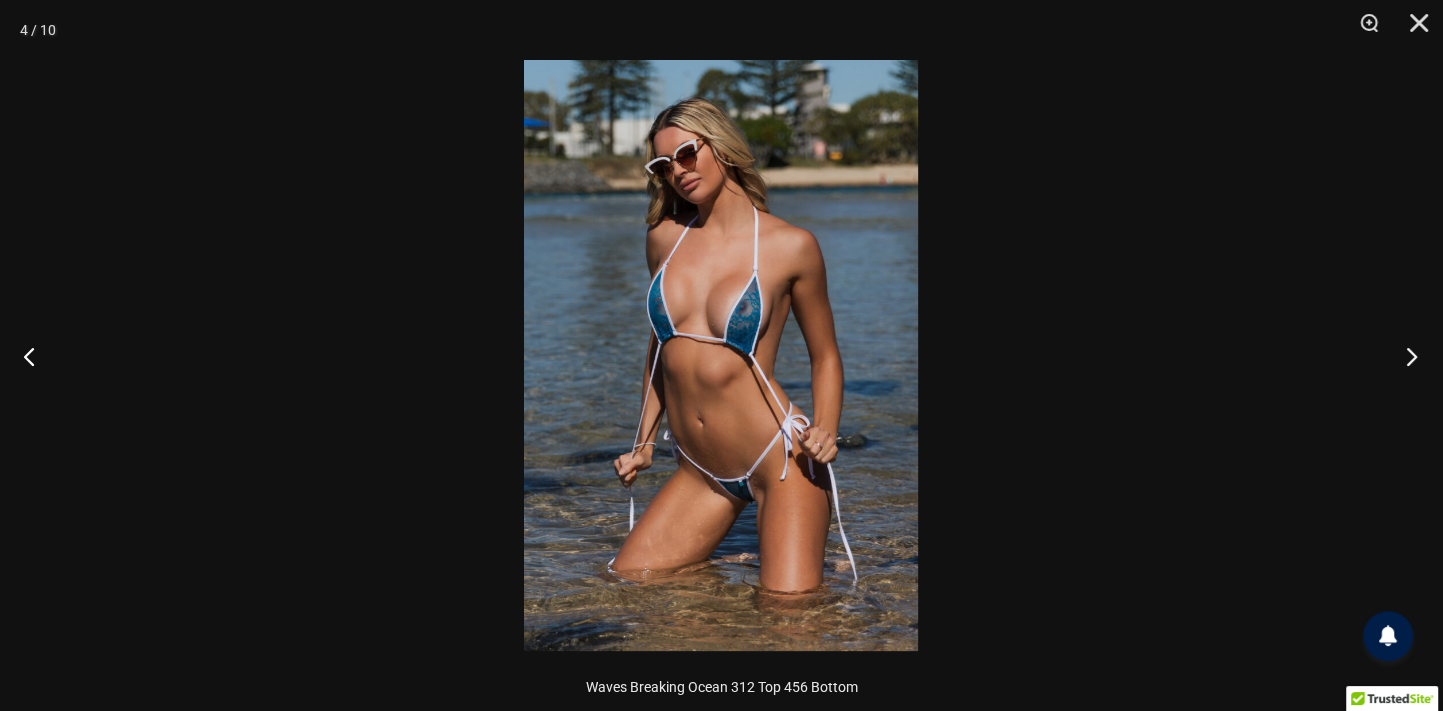 click at bounding box center (1405, 356) 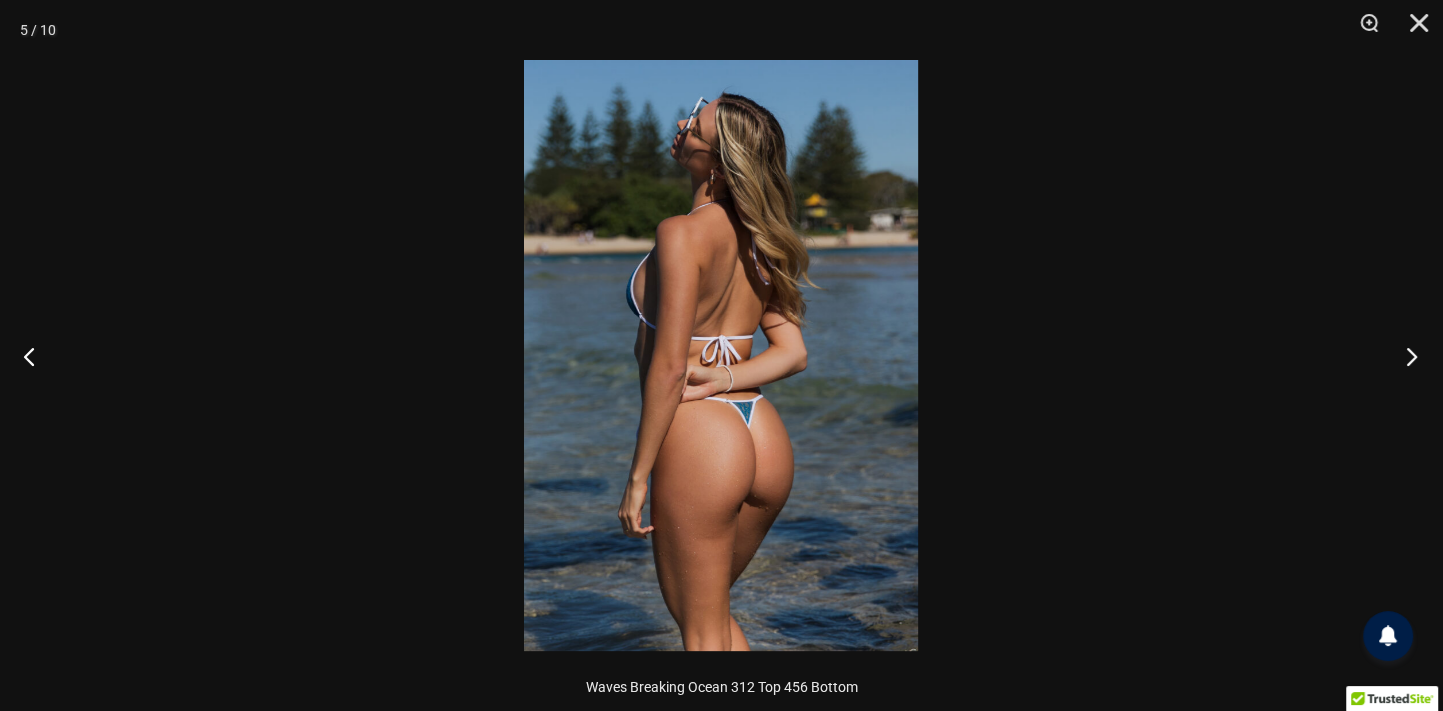 click at bounding box center [1405, 356] 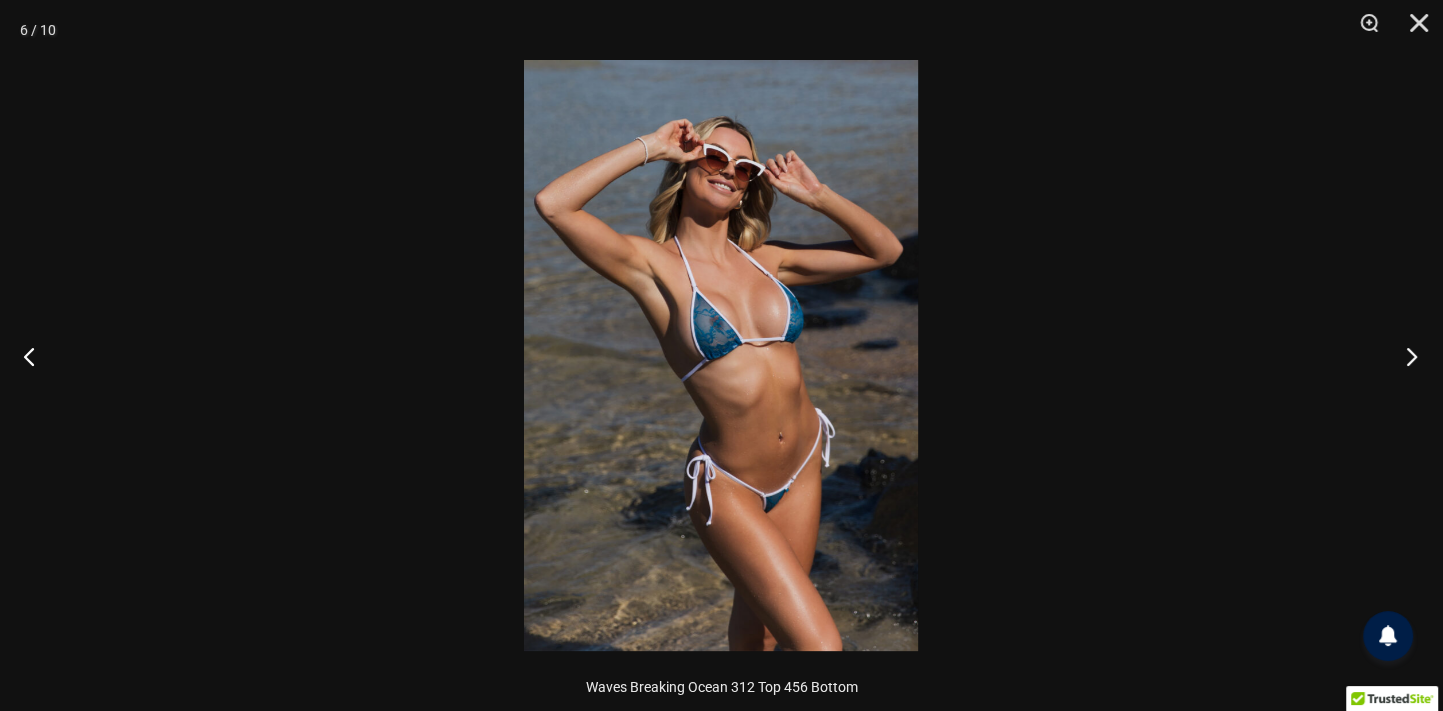 click at bounding box center (1405, 356) 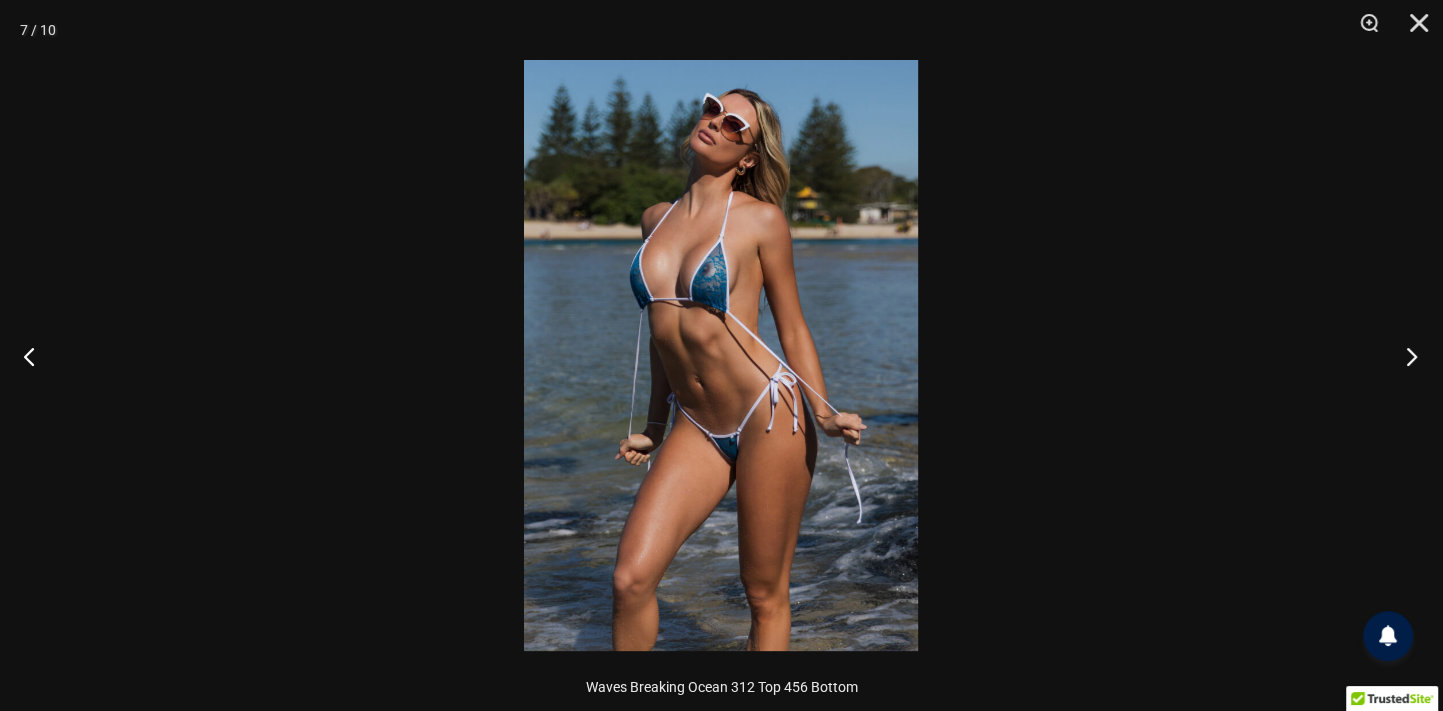 click at bounding box center (1405, 356) 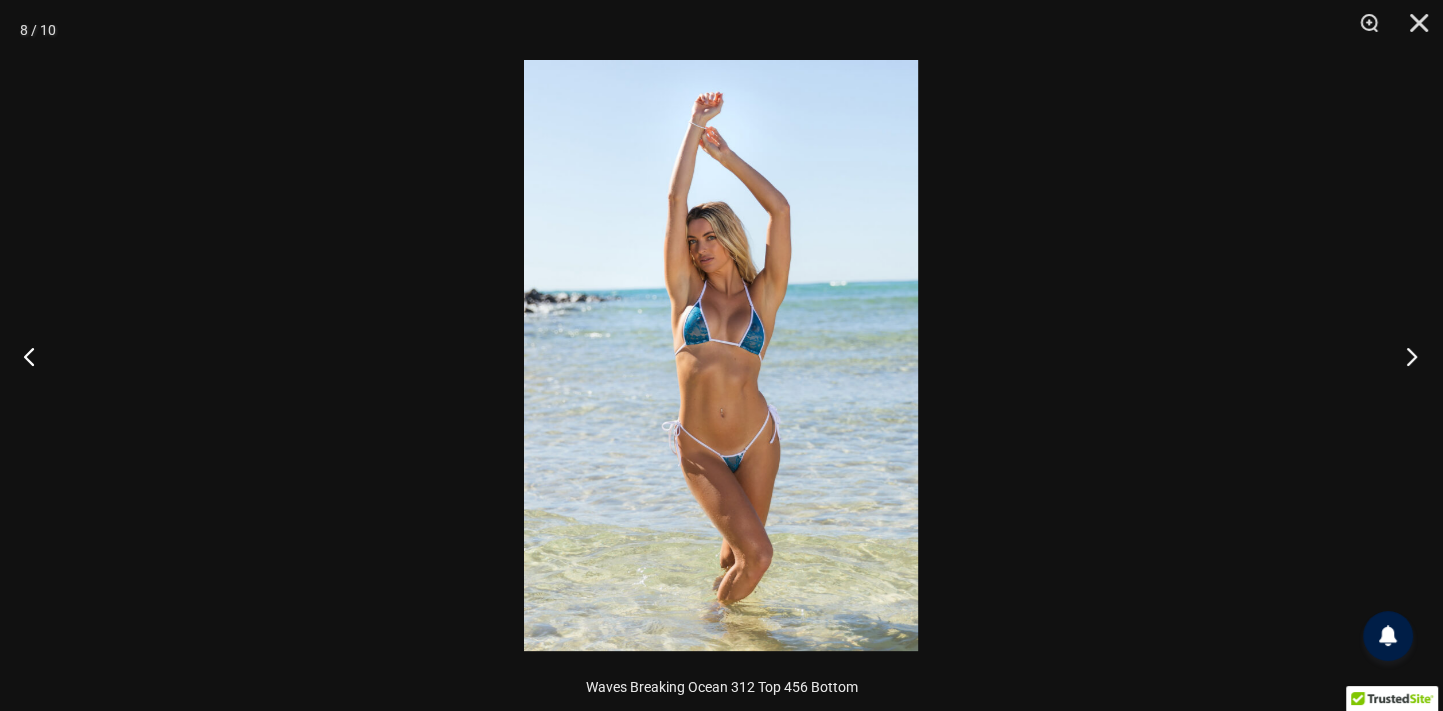 click at bounding box center (1405, 356) 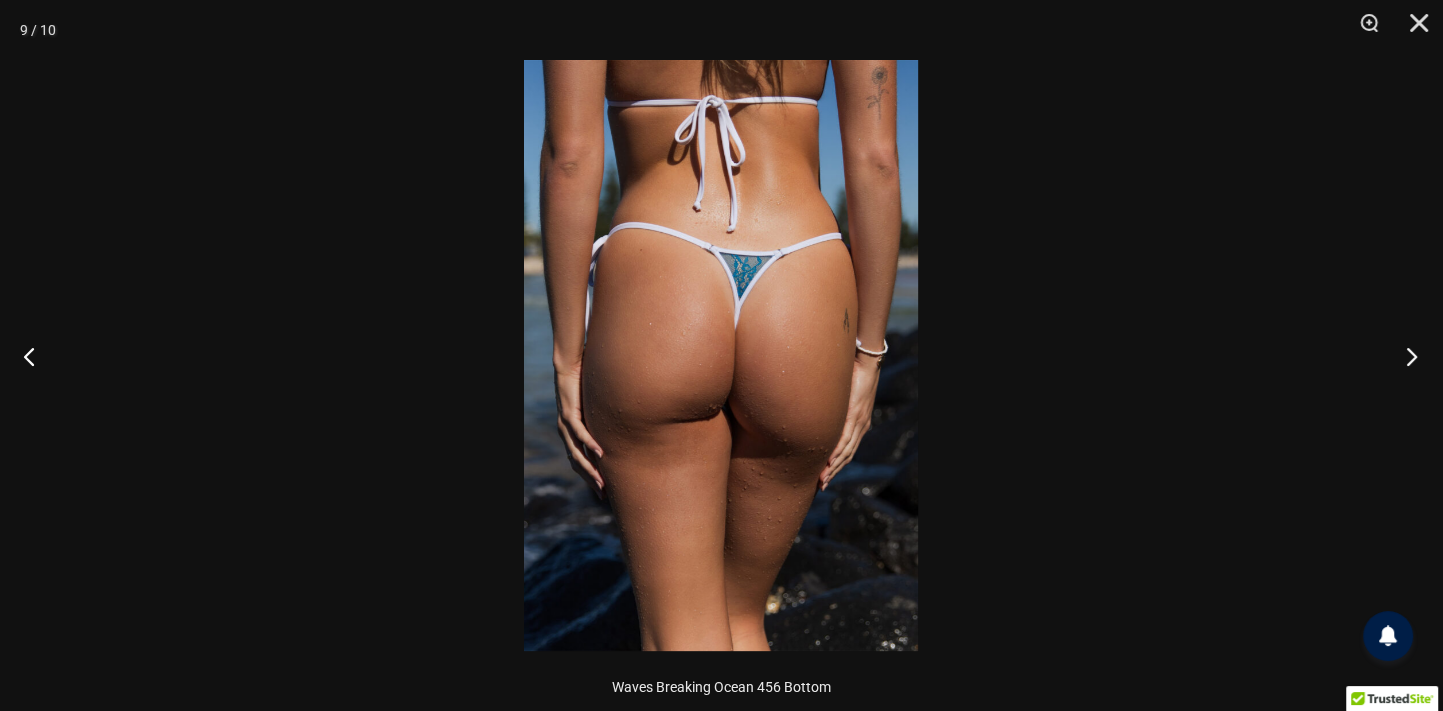 click at bounding box center [1405, 356] 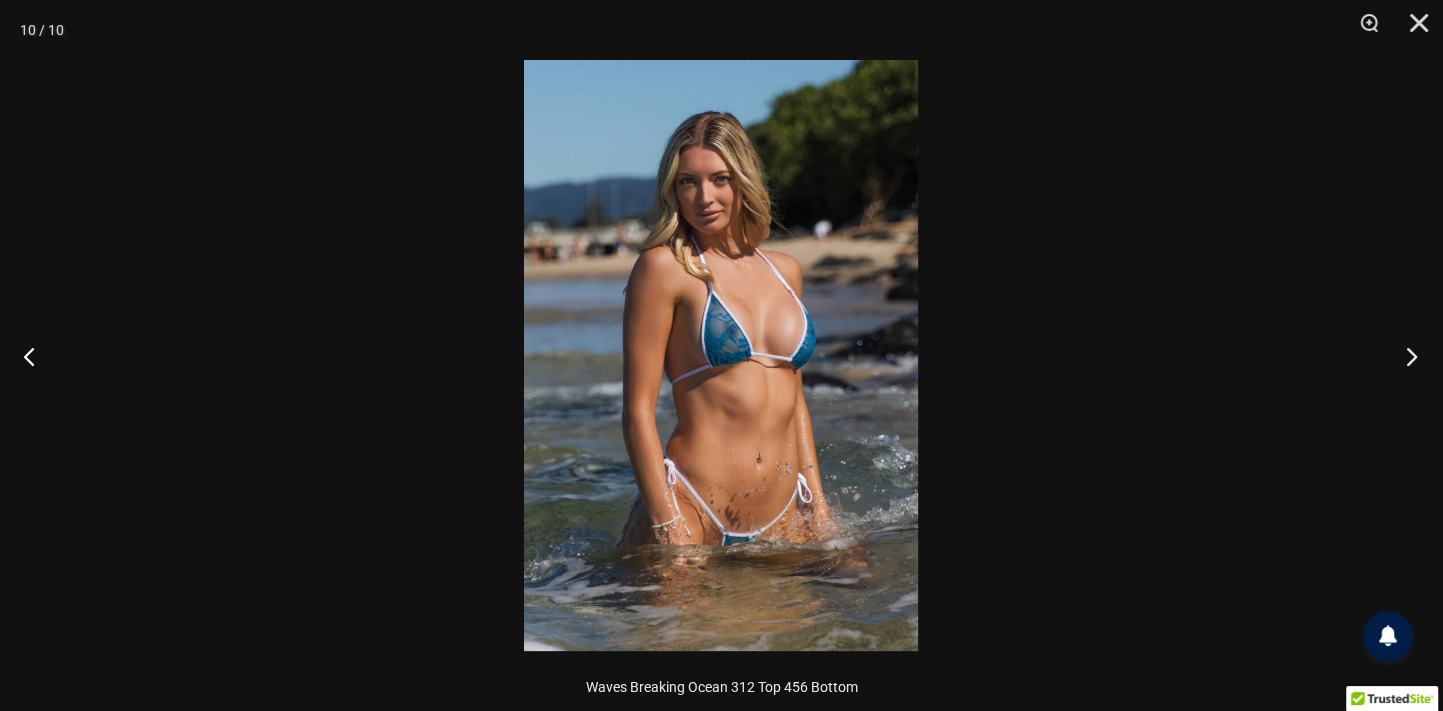 click at bounding box center [1405, 356] 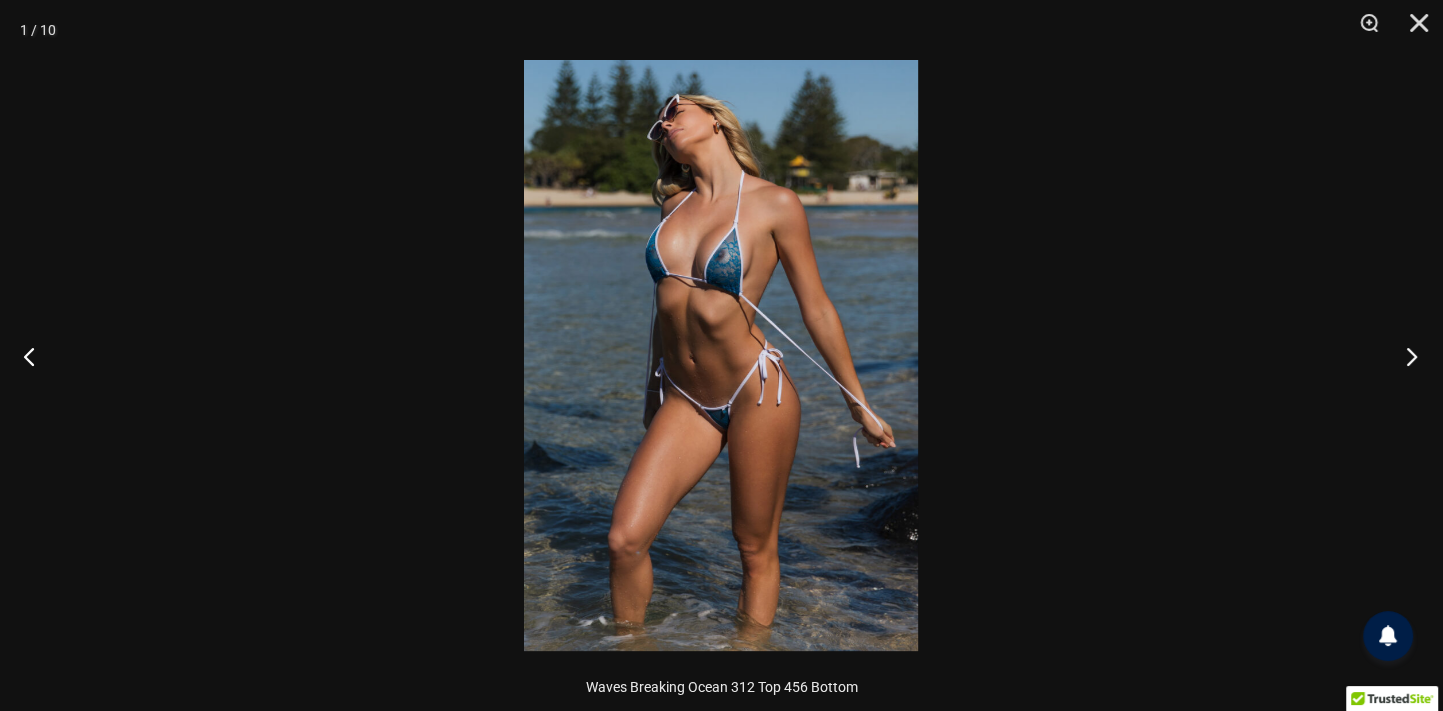 click at bounding box center (1405, 356) 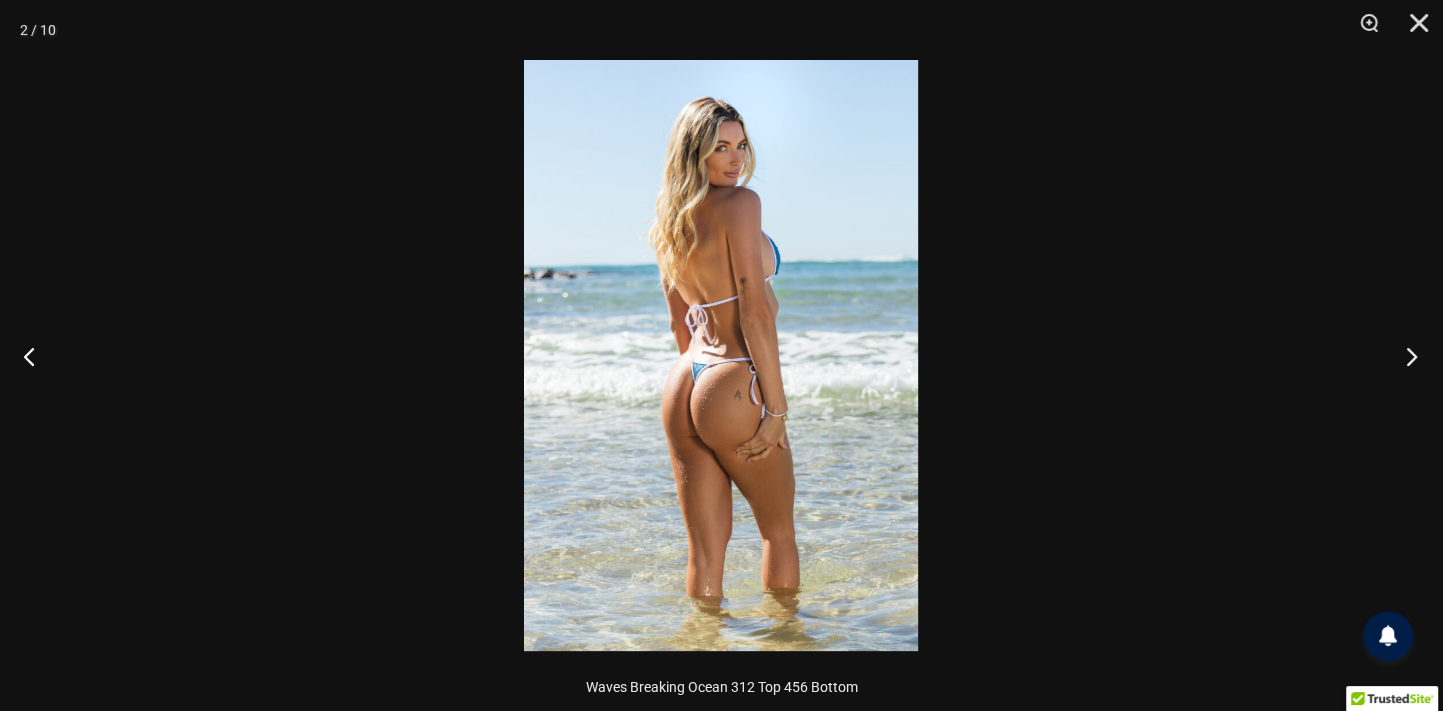 click at bounding box center (1405, 356) 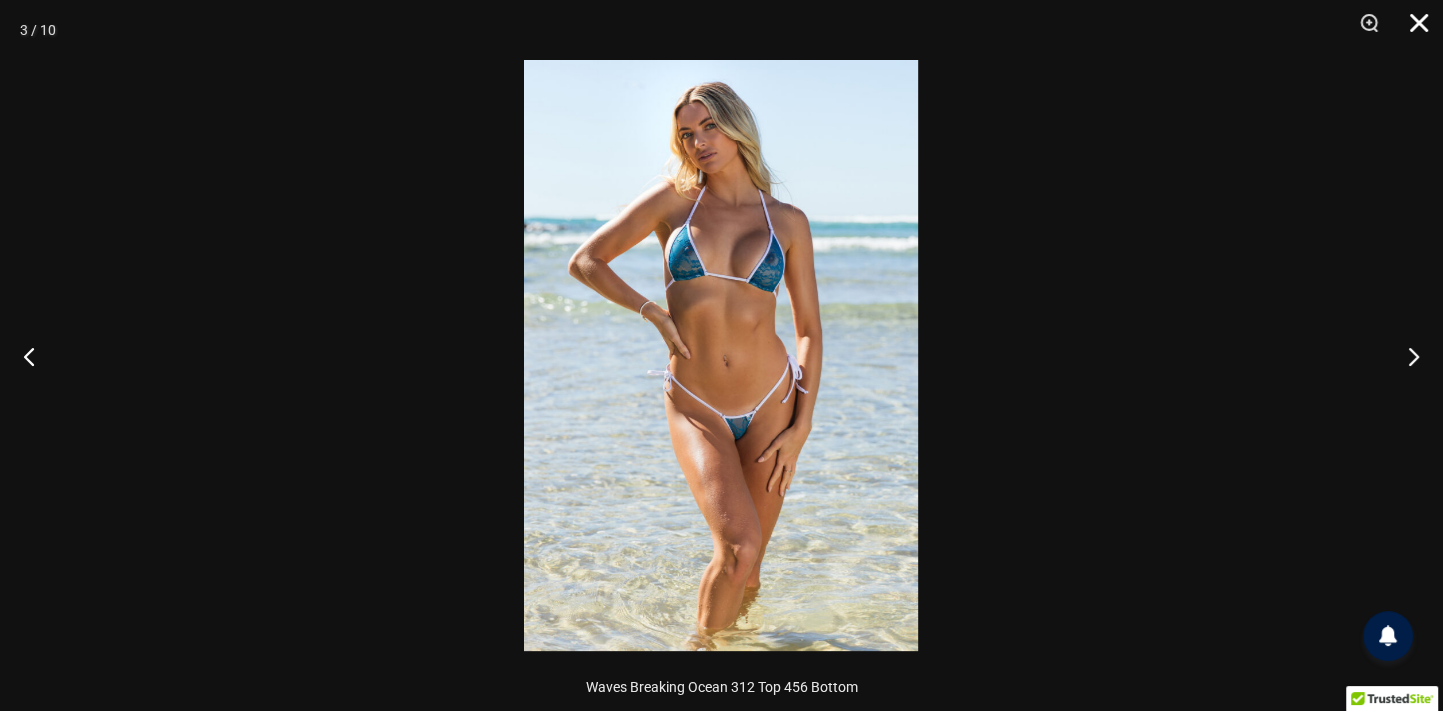 click at bounding box center (1412, 30) 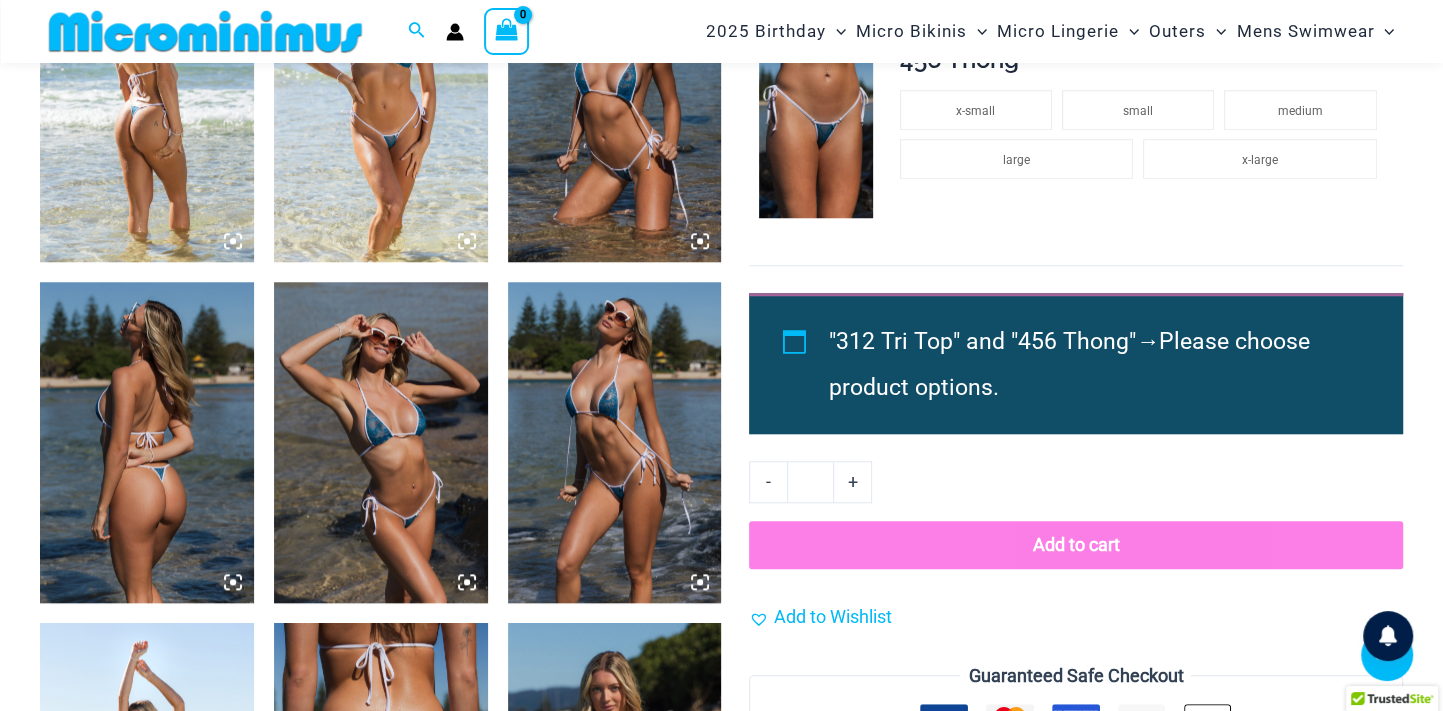 scroll, scrollTop: 1905, scrollLeft: 0, axis: vertical 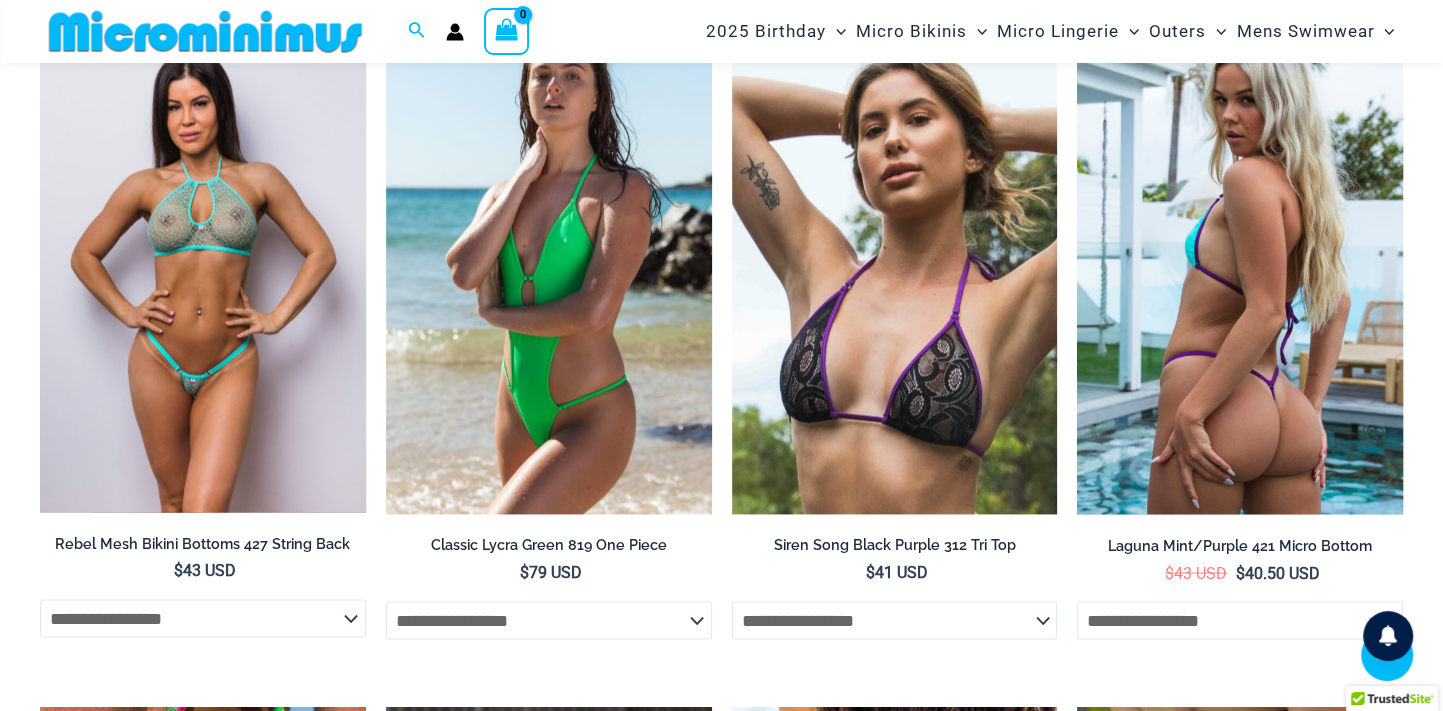 click at bounding box center [203, 268] 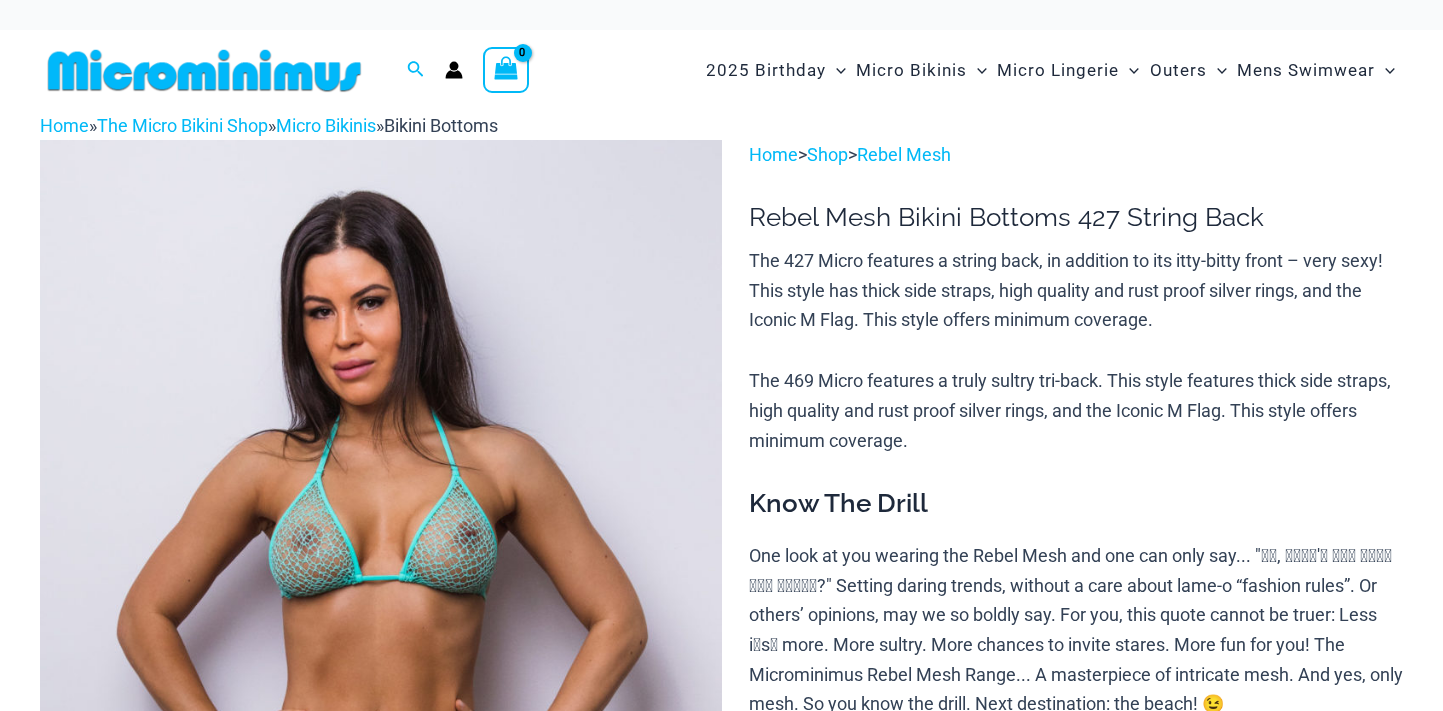 scroll, scrollTop: 0, scrollLeft: 0, axis: both 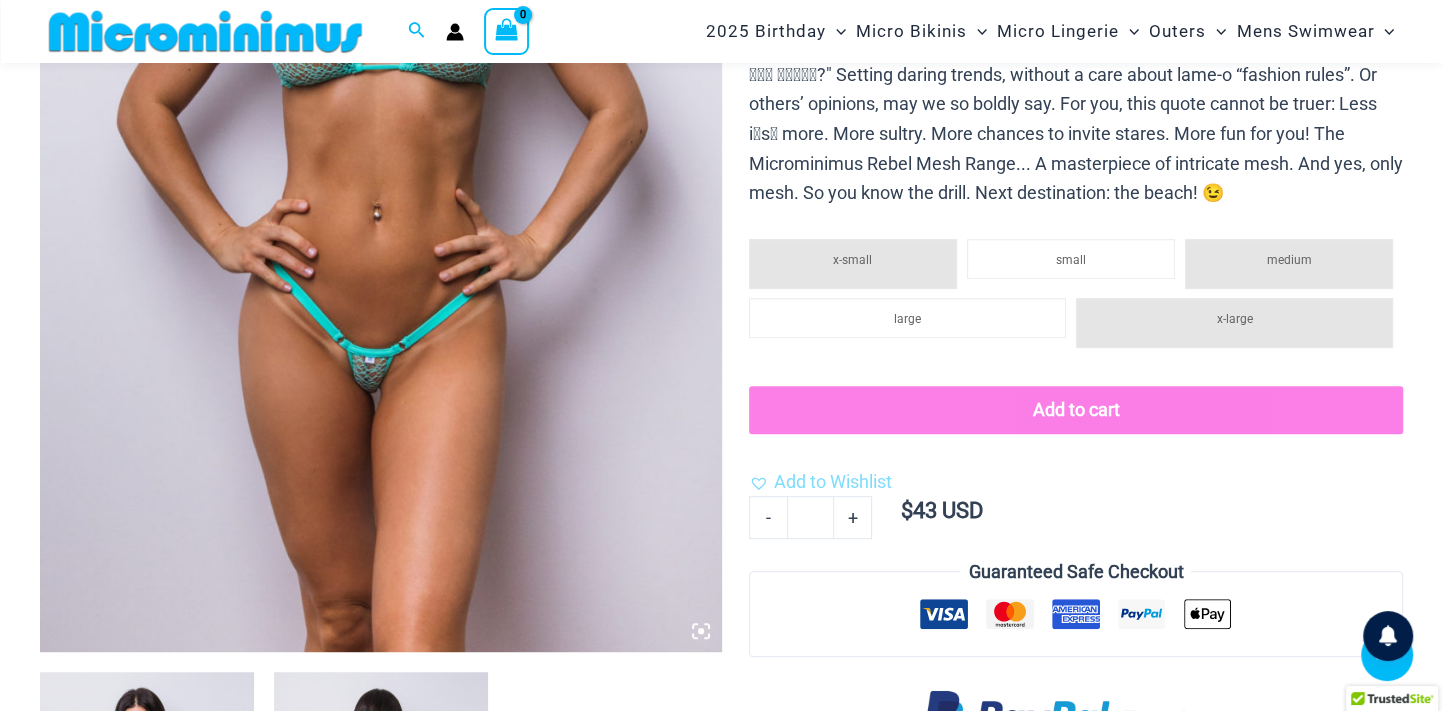 click at bounding box center (381, 140) 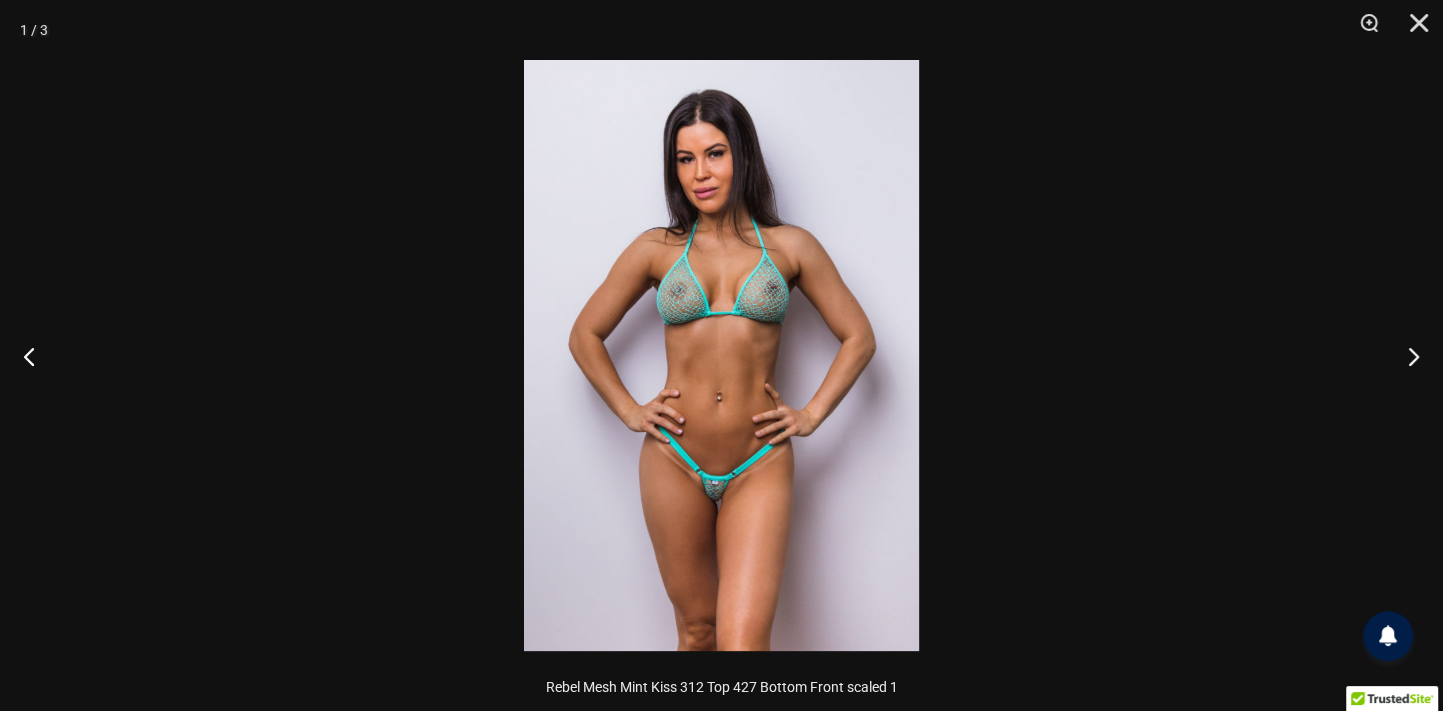click at bounding box center [721, 355] 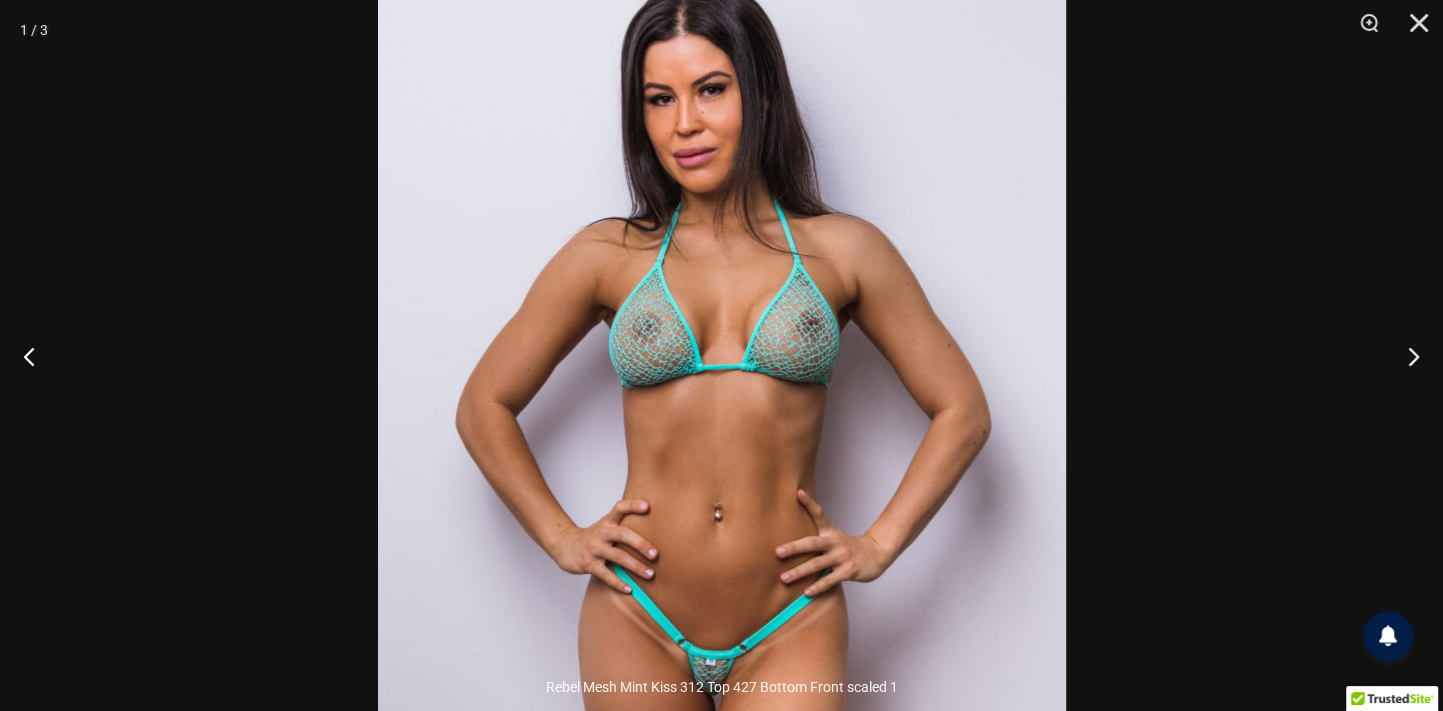 scroll, scrollTop: 1155, scrollLeft: 0, axis: vertical 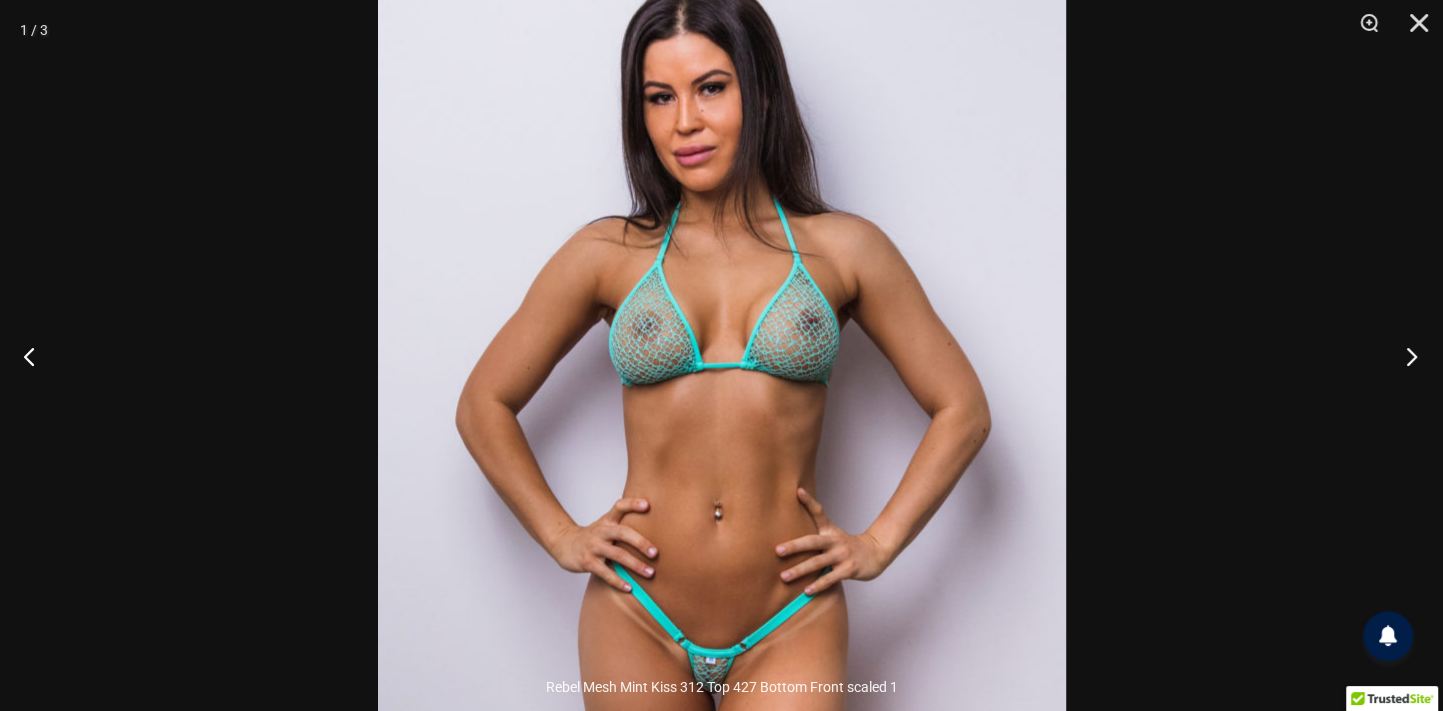 click at bounding box center (1405, 356) 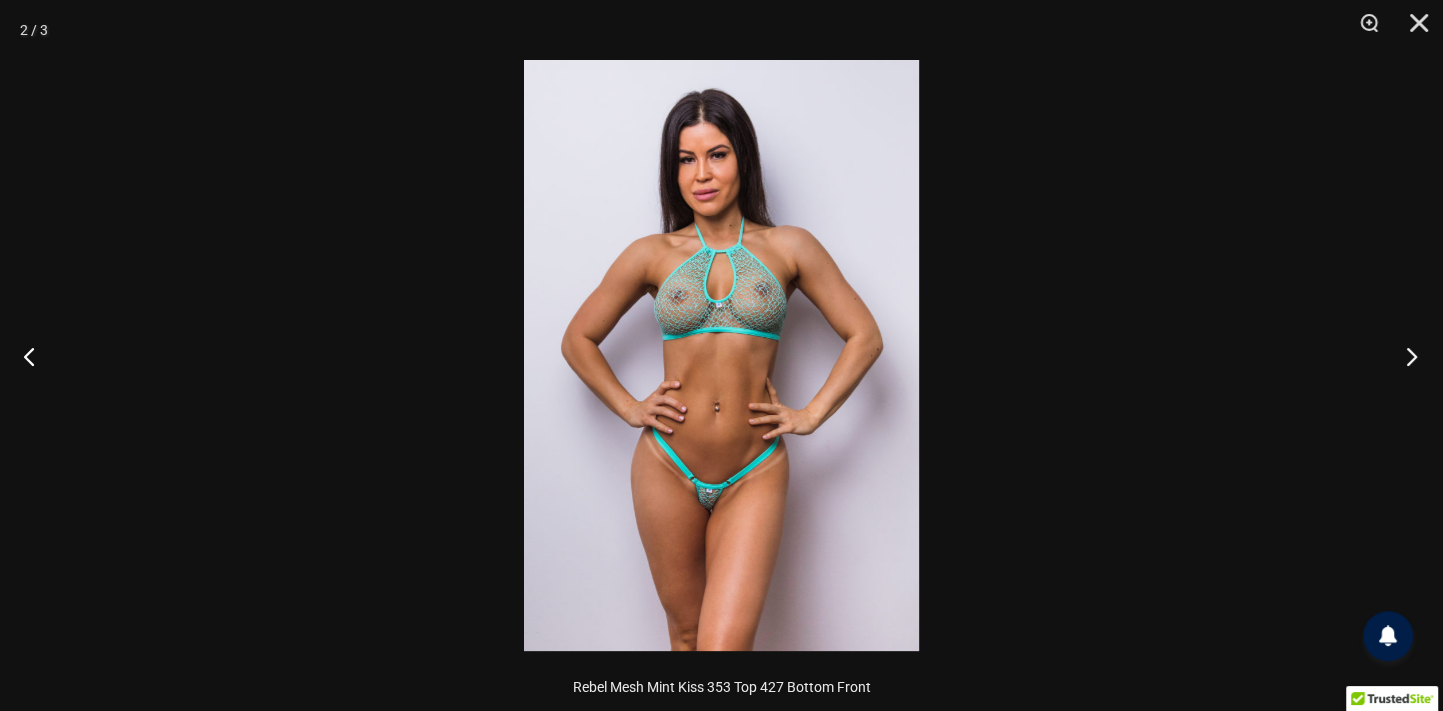 click at bounding box center (1405, 356) 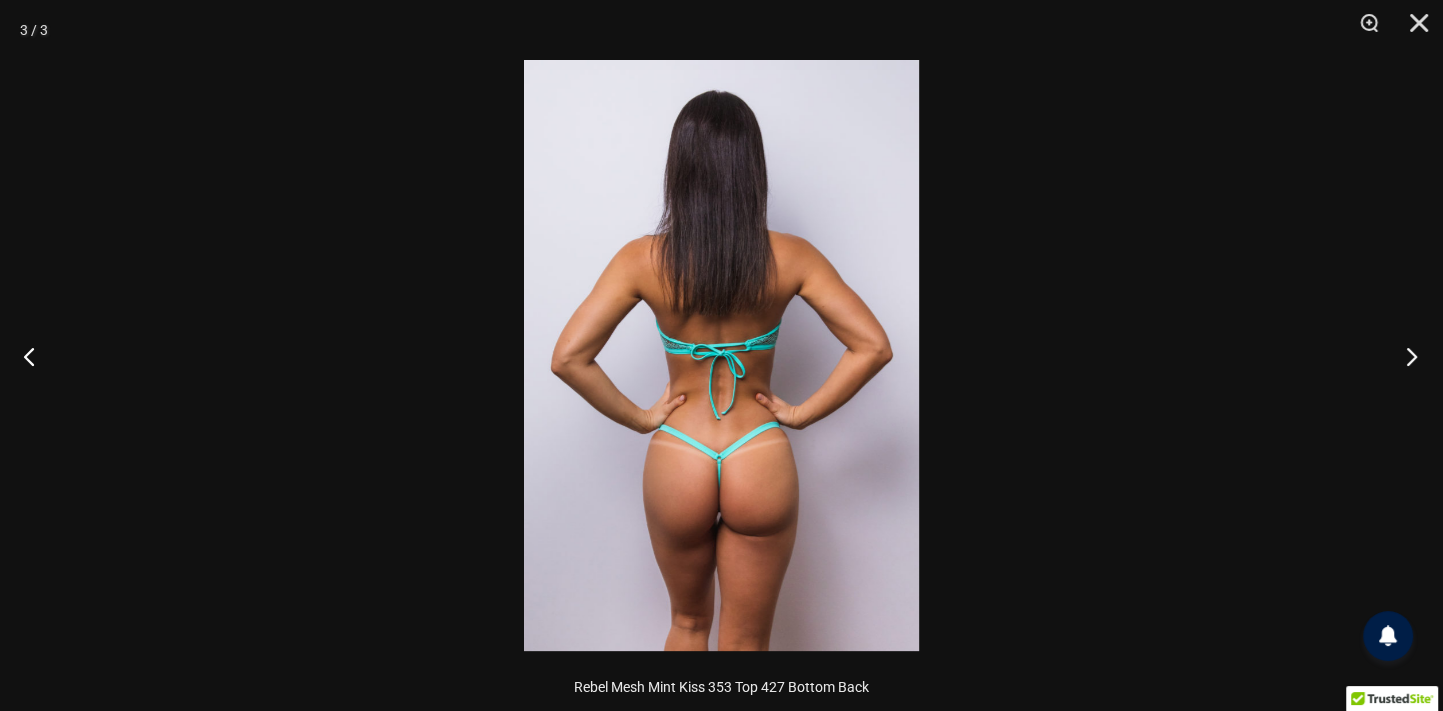 click at bounding box center [1405, 356] 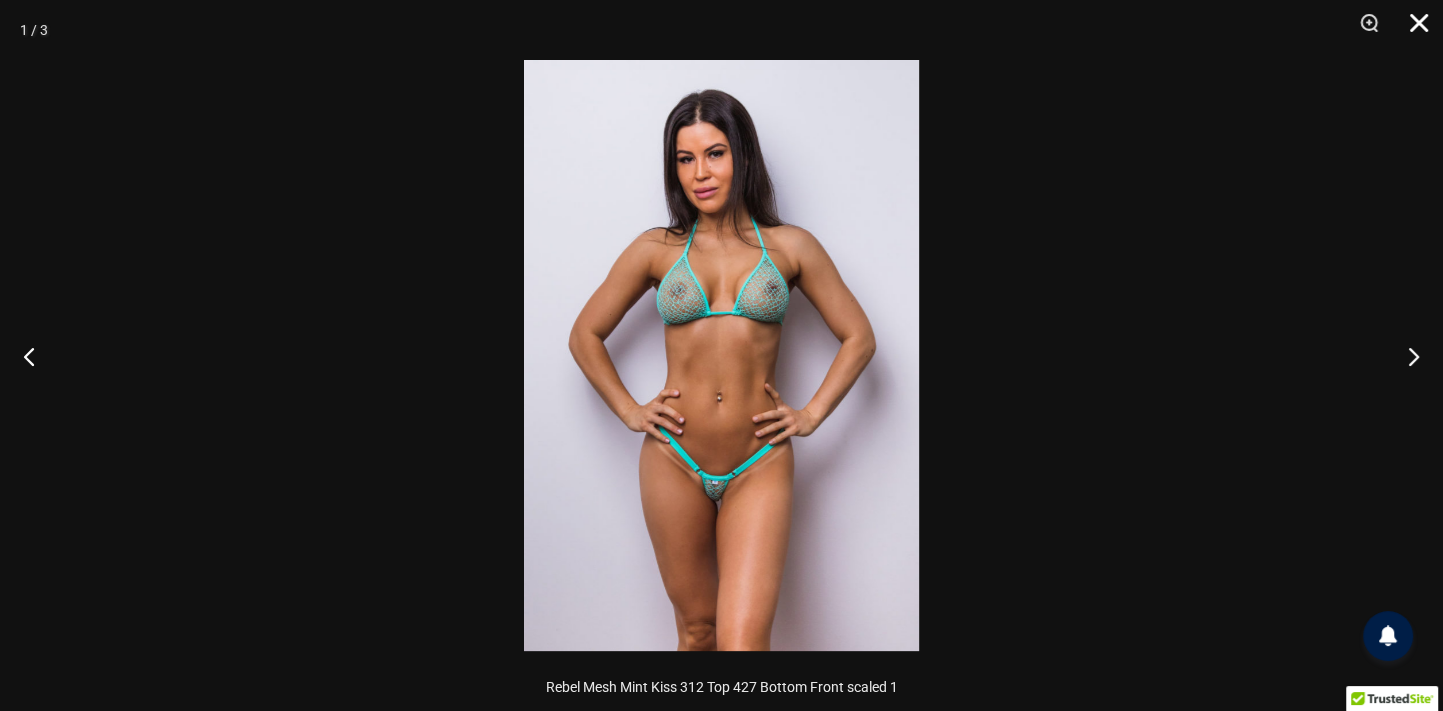 click at bounding box center [1412, 30] 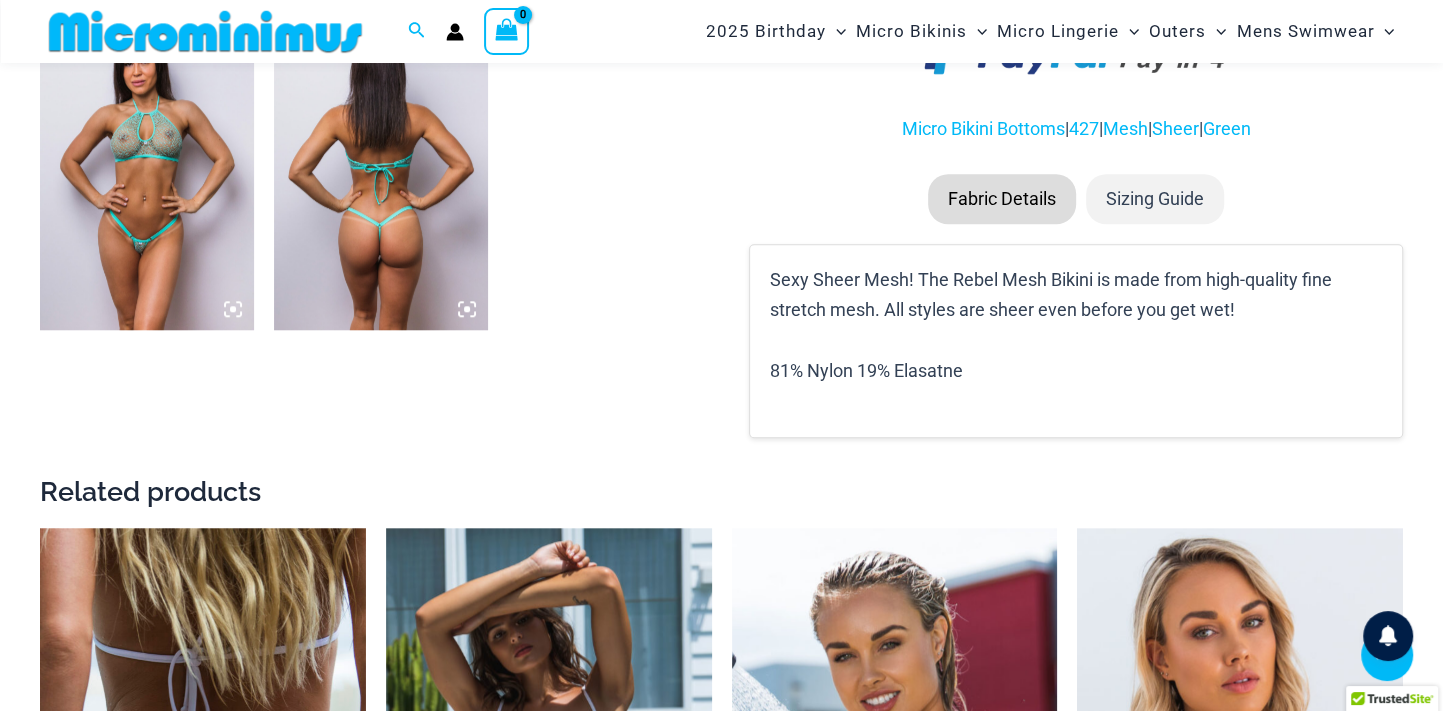 scroll, scrollTop: 1777, scrollLeft: 0, axis: vertical 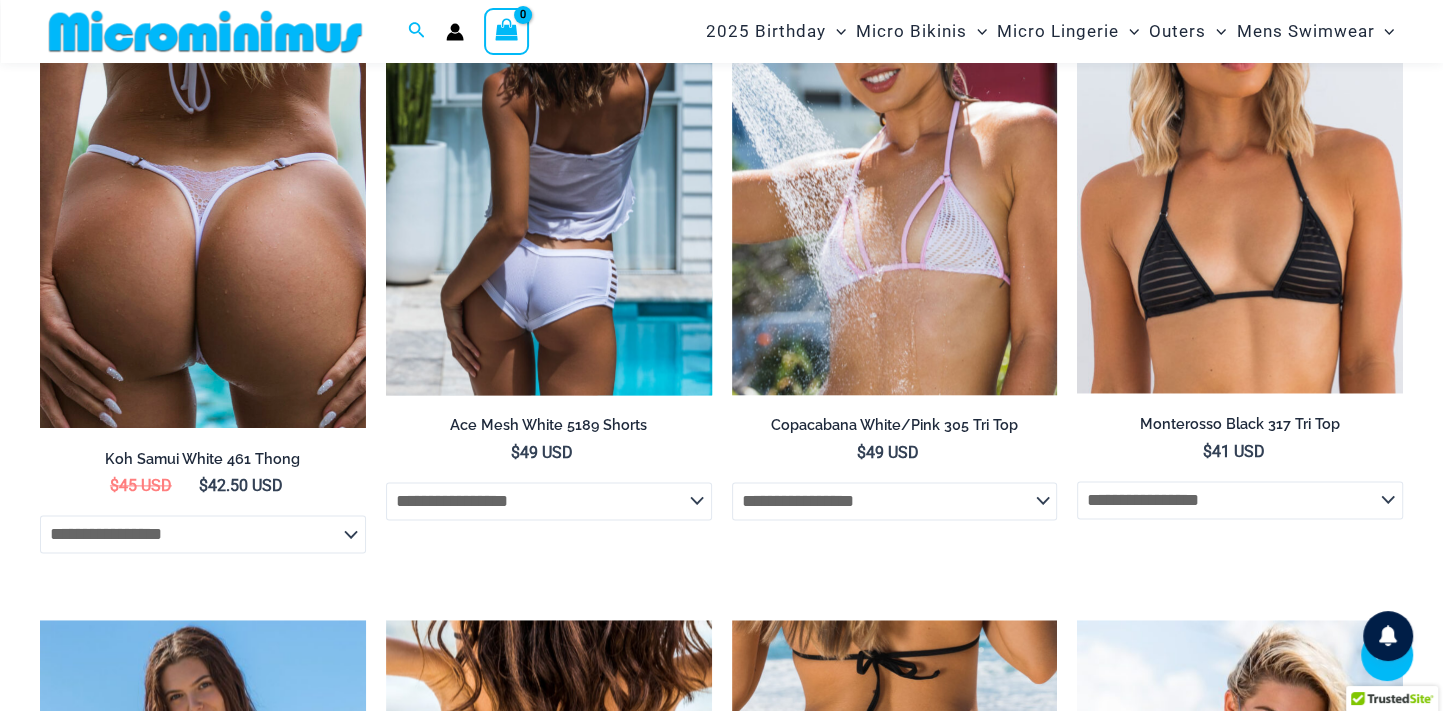 click at bounding box center (549, 150) 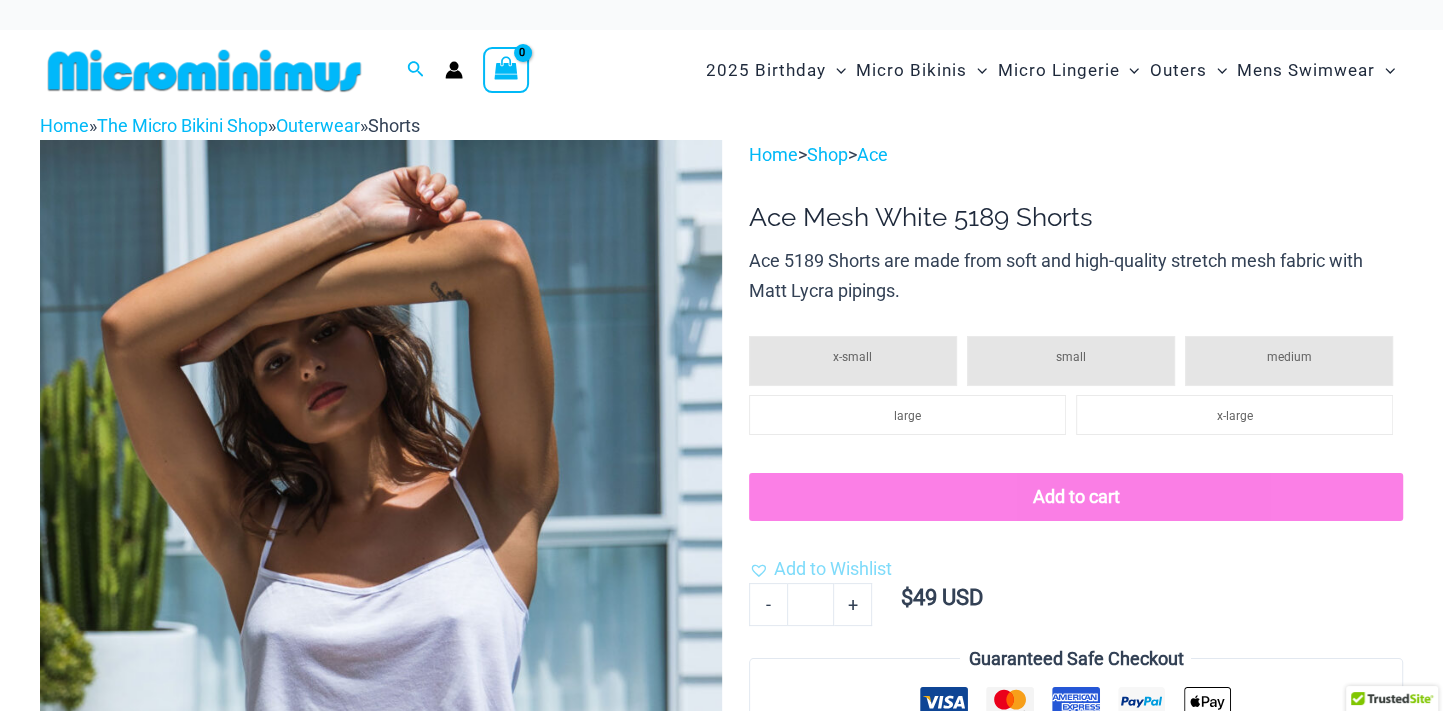 scroll, scrollTop: 622, scrollLeft: 0, axis: vertical 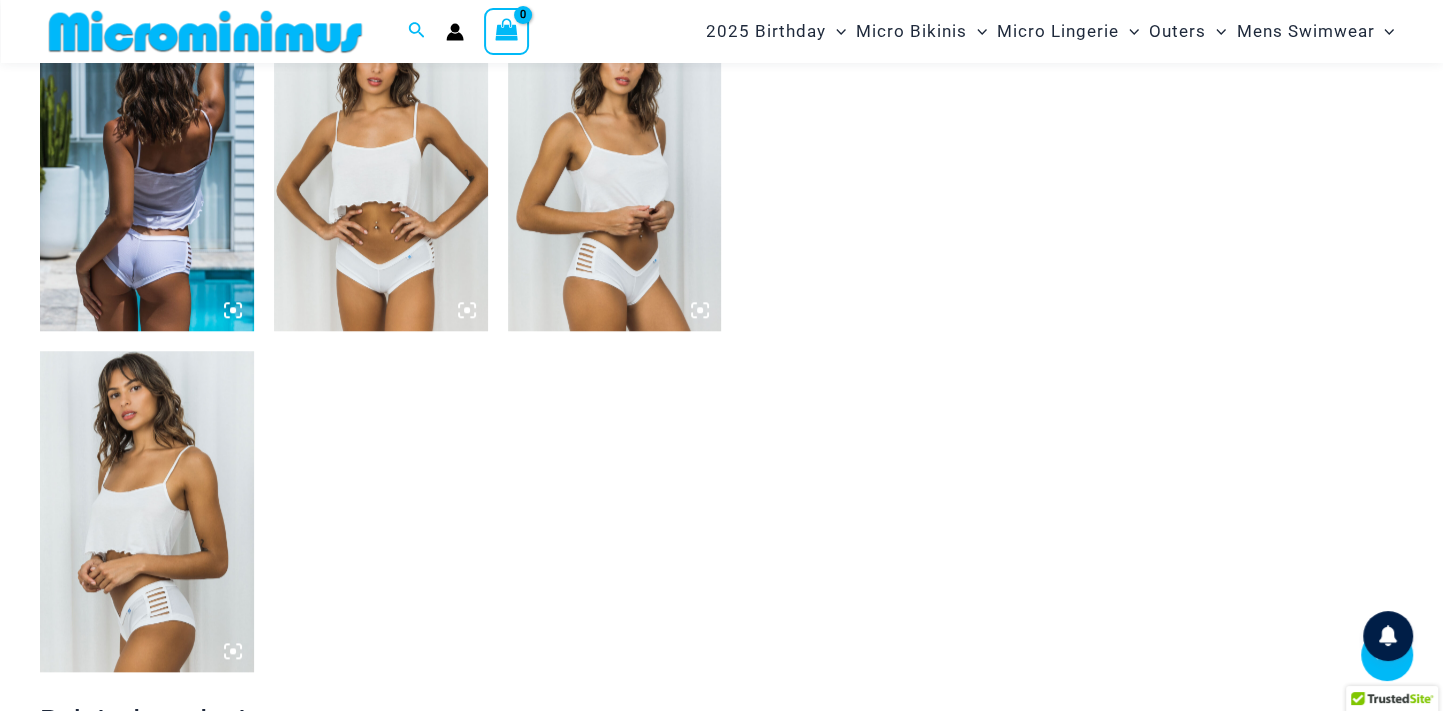 click at bounding box center [147, 171] 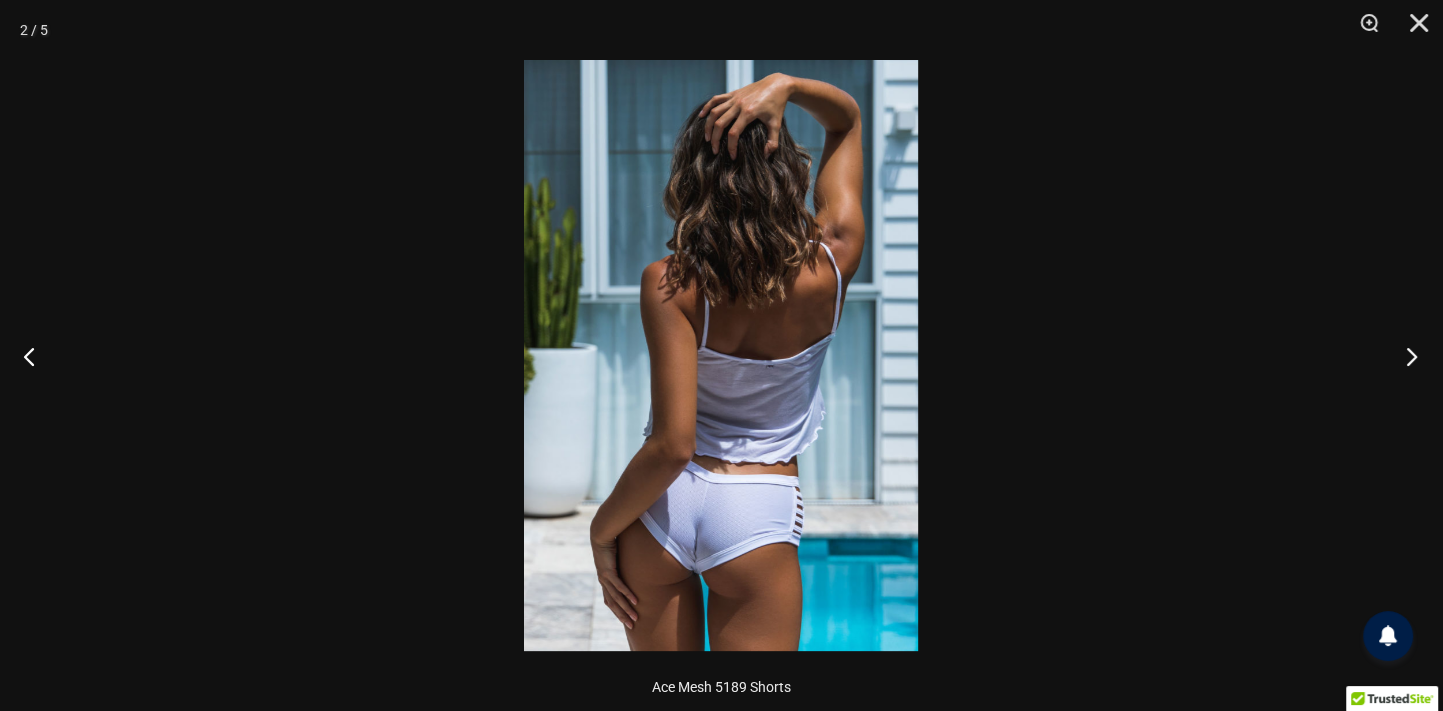 click at bounding box center (1405, 356) 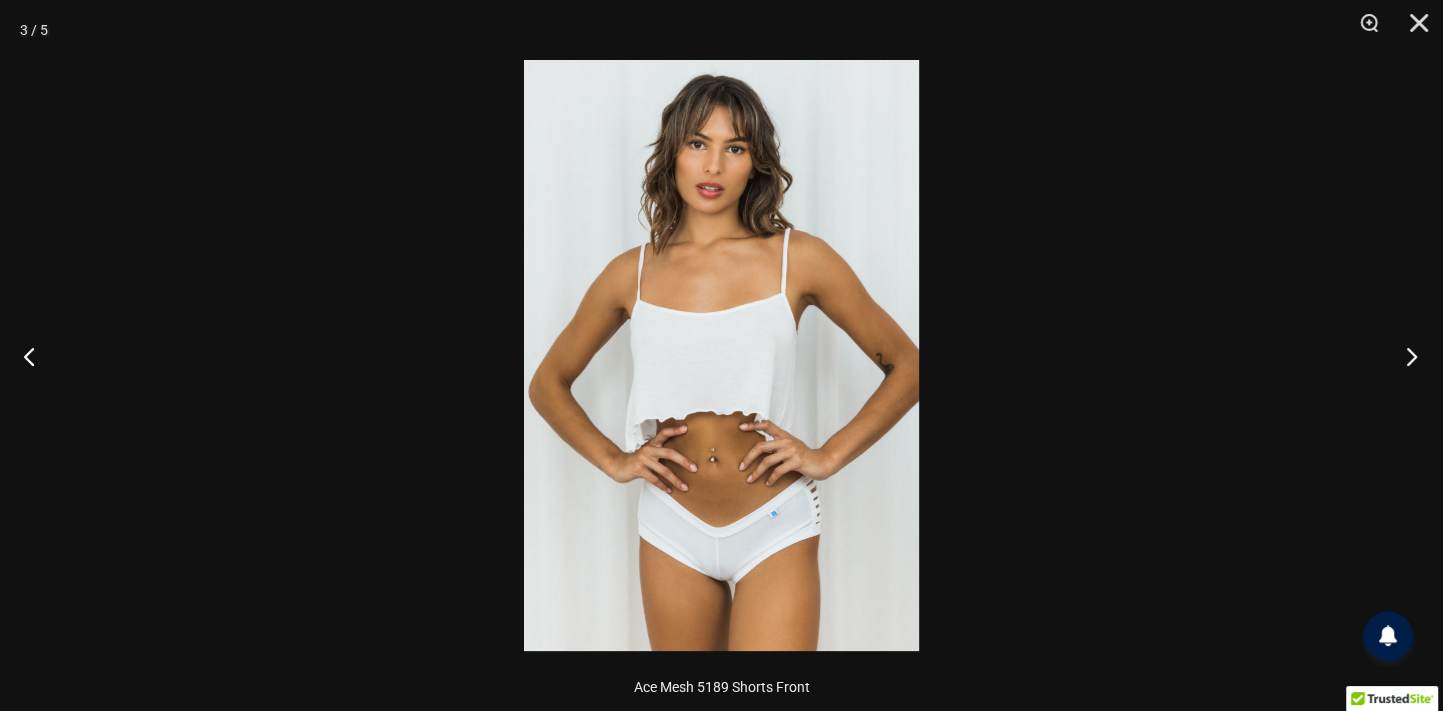click at bounding box center (1405, 356) 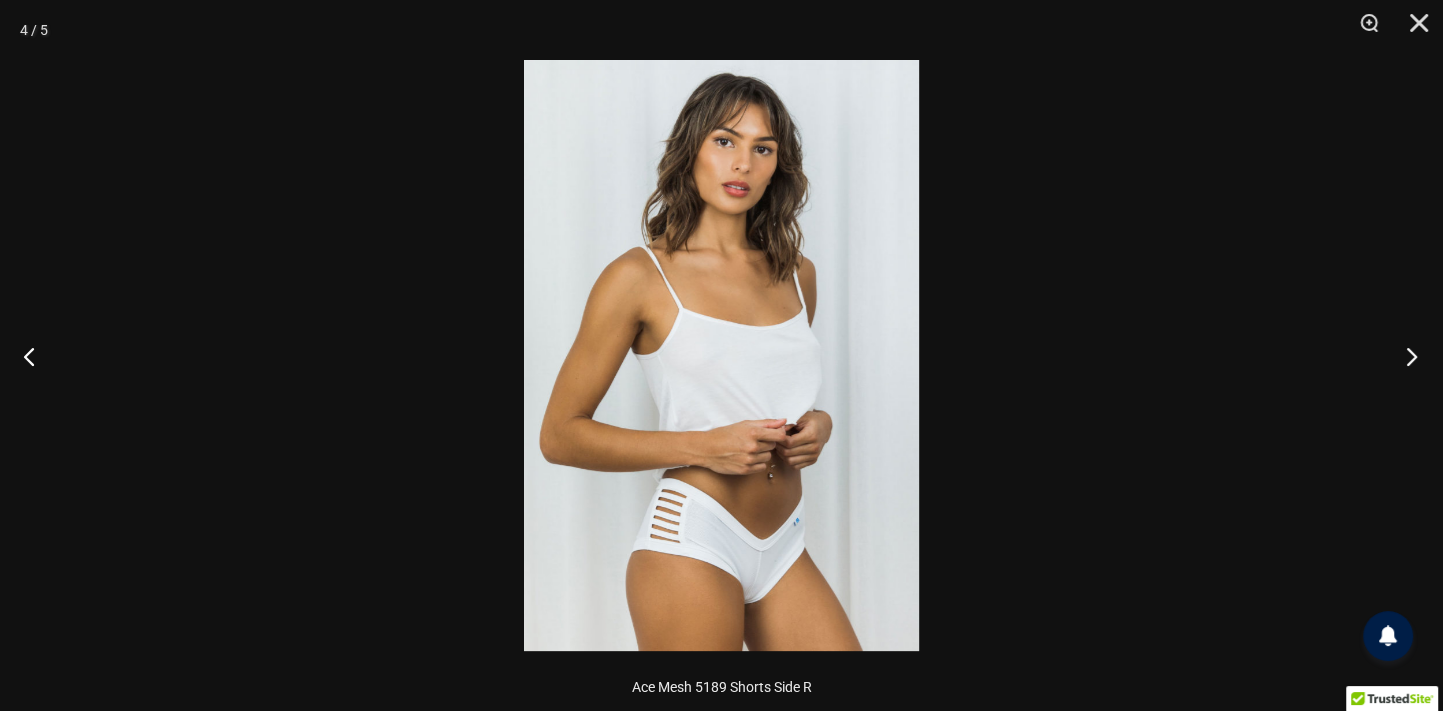 click at bounding box center [1405, 356] 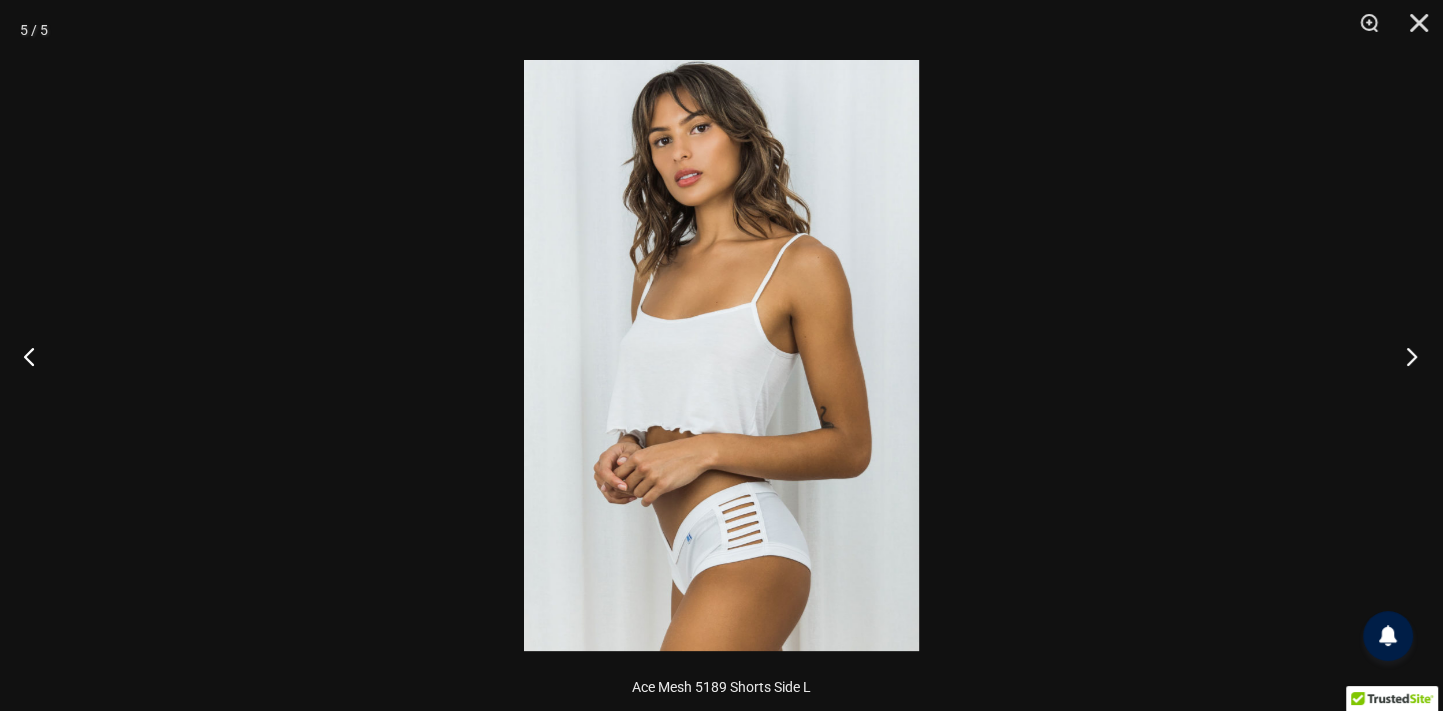 click at bounding box center [1405, 356] 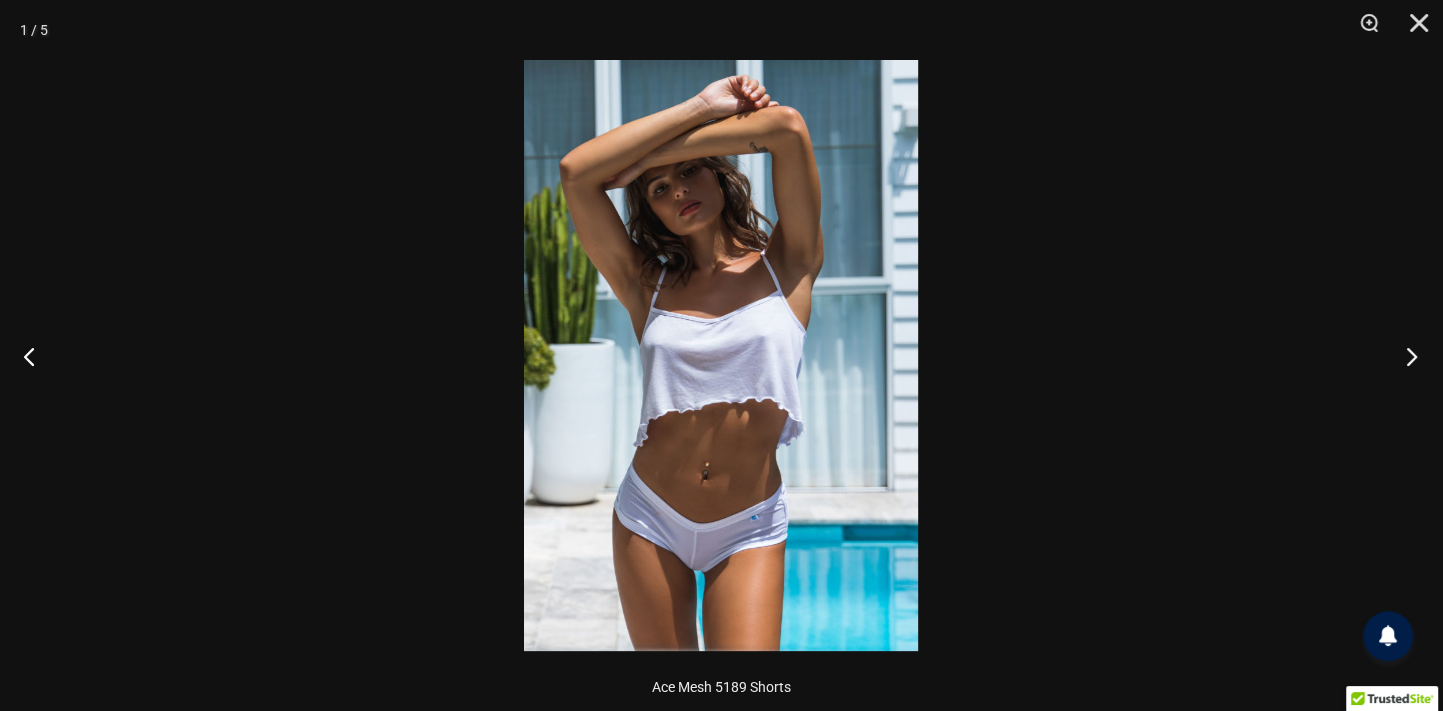 click at bounding box center (1405, 356) 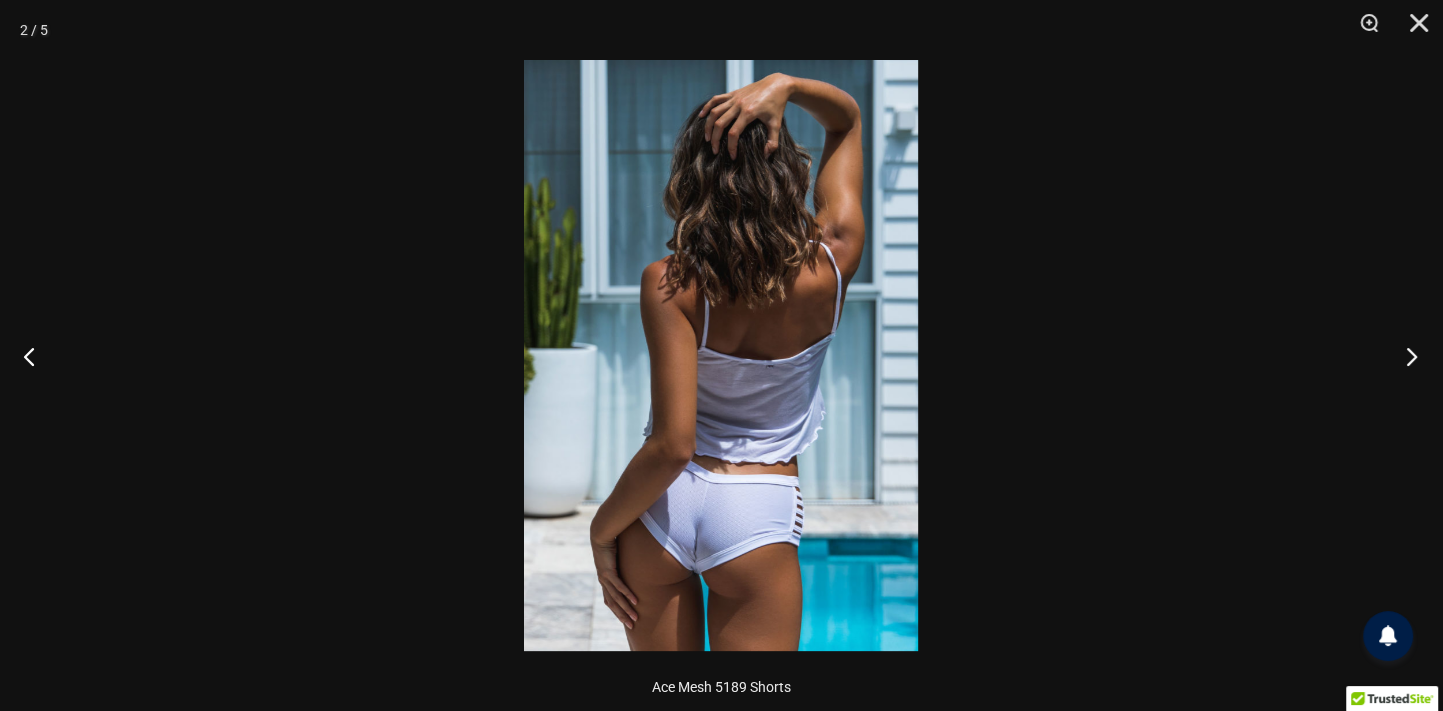 click at bounding box center (1405, 356) 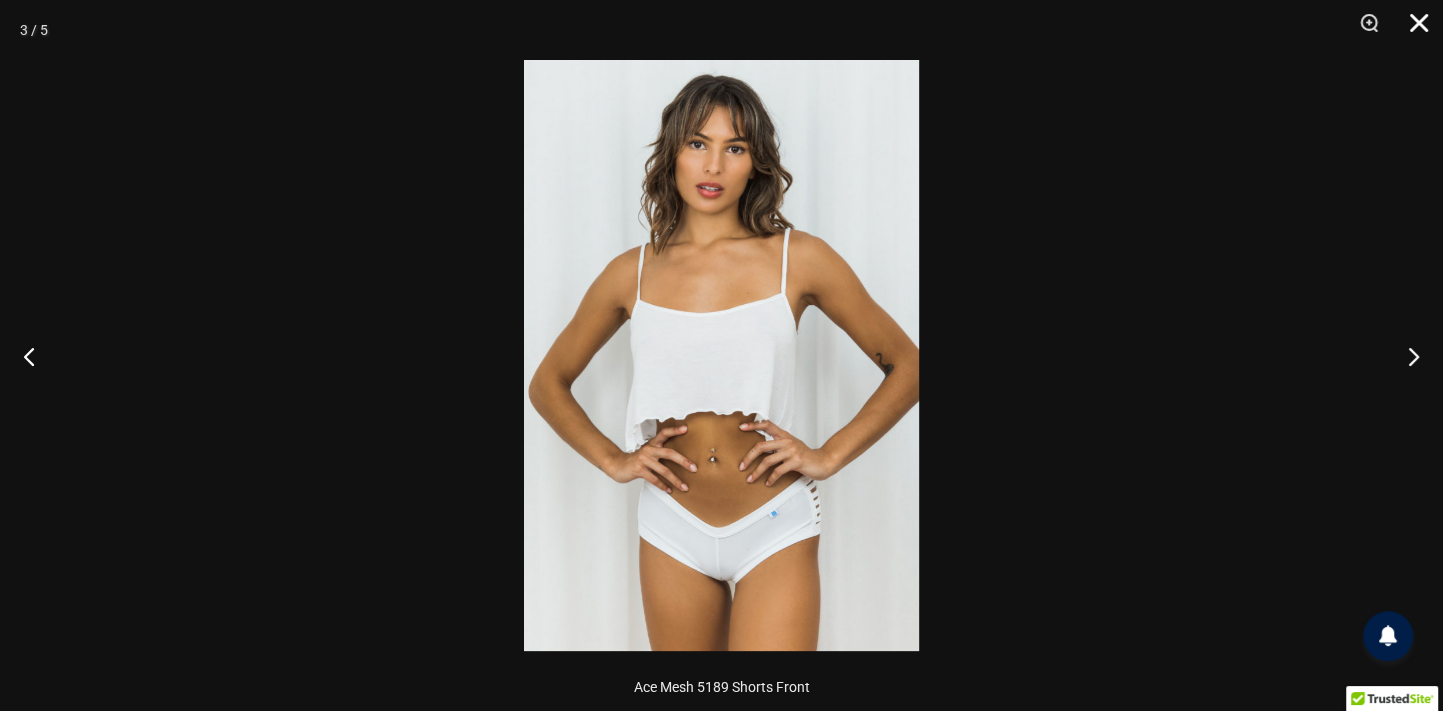 click at bounding box center (1412, 30) 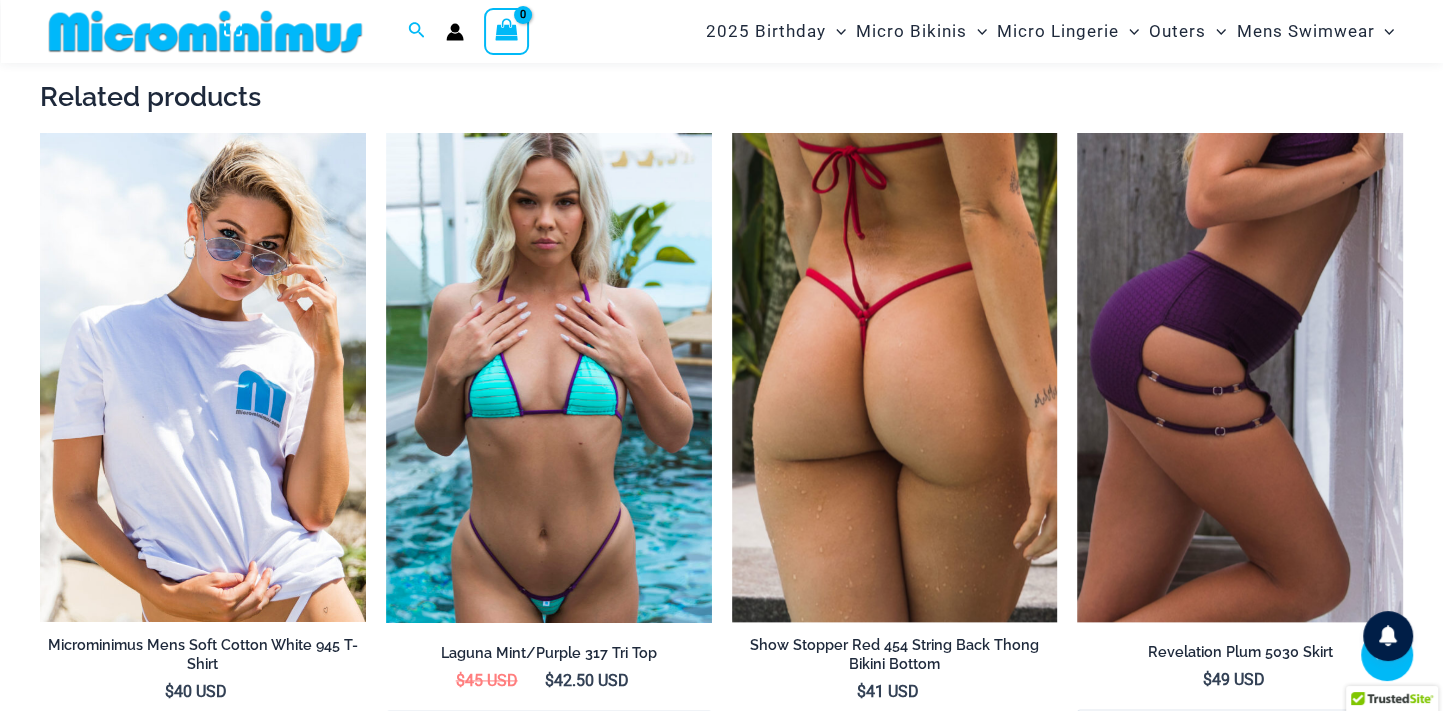 scroll, scrollTop: 2399, scrollLeft: 0, axis: vertical 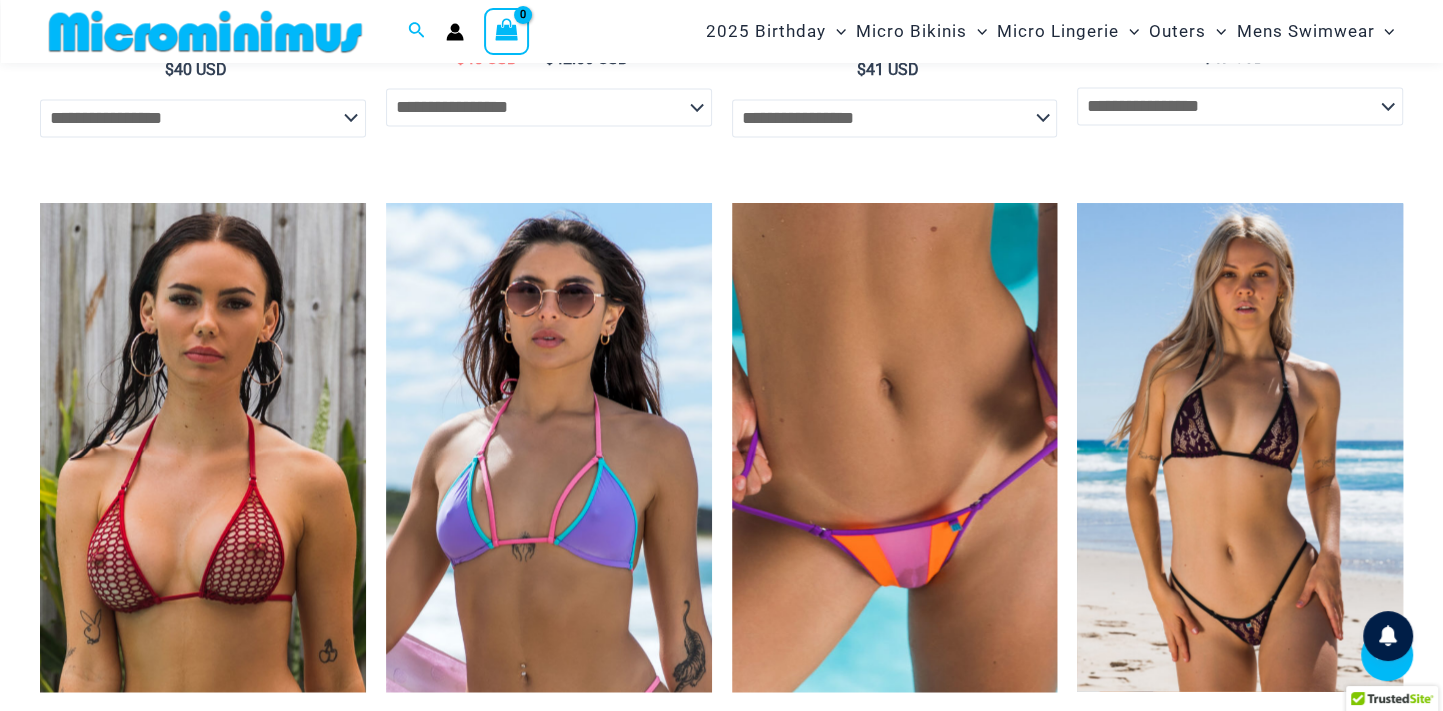 click at bounding box center [1240, 447] 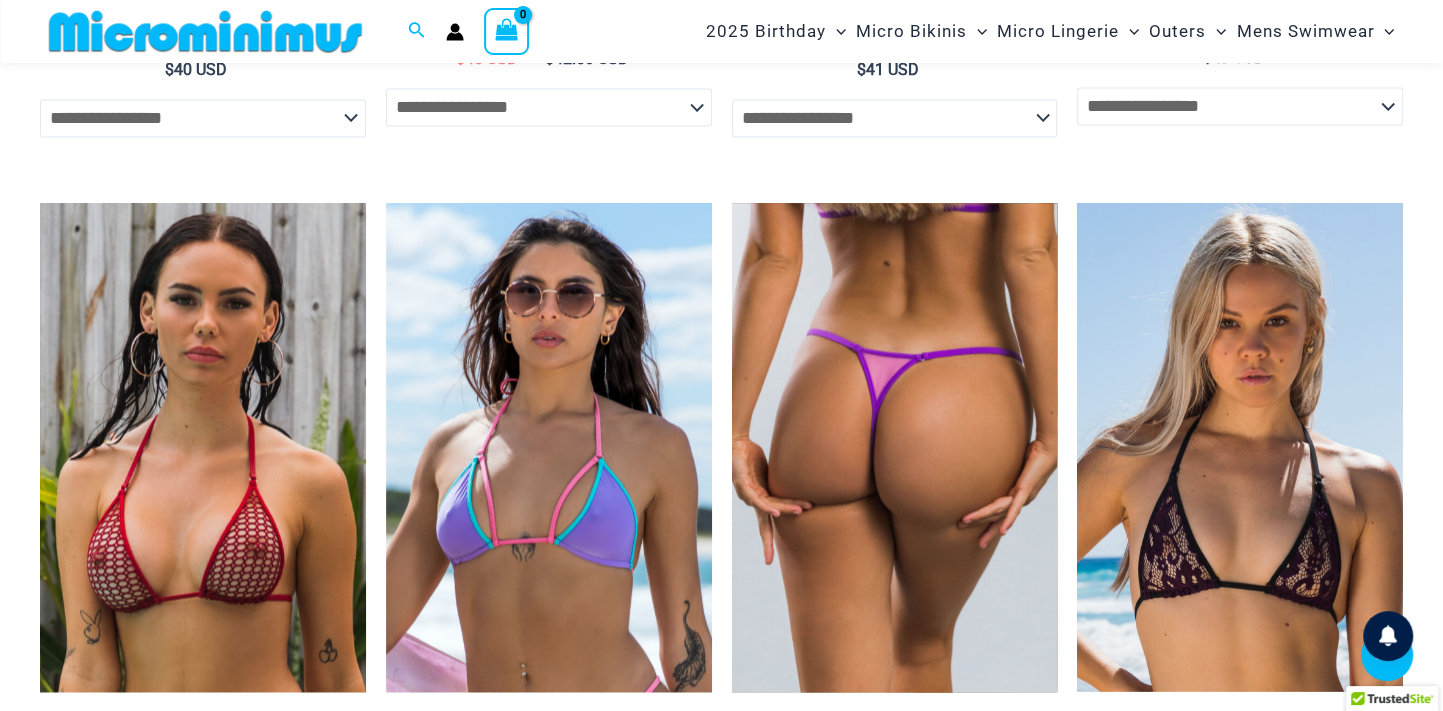 click at bounding box center (895, 447) 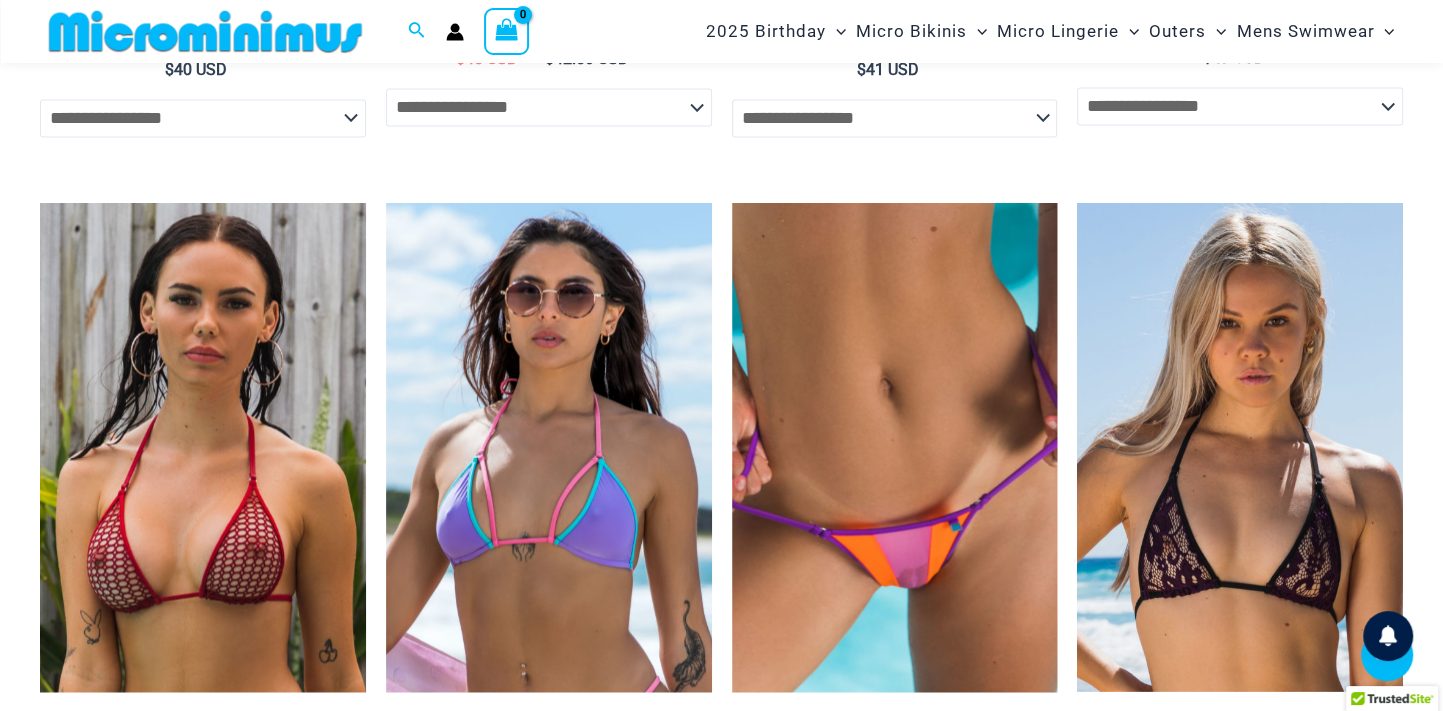 scroll, scrollTop: 3020, scrollLeft: 0, axis: vertical 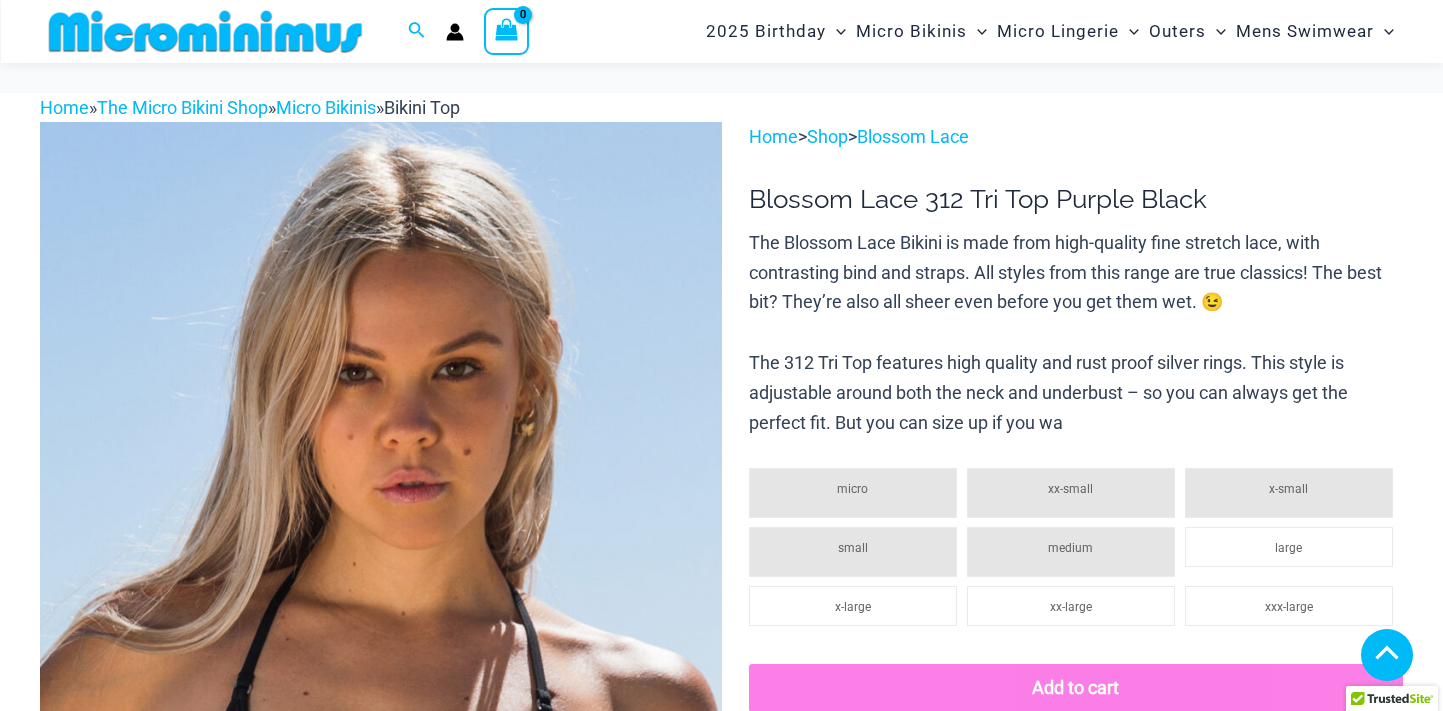 click at bounding box center [147, 1329] 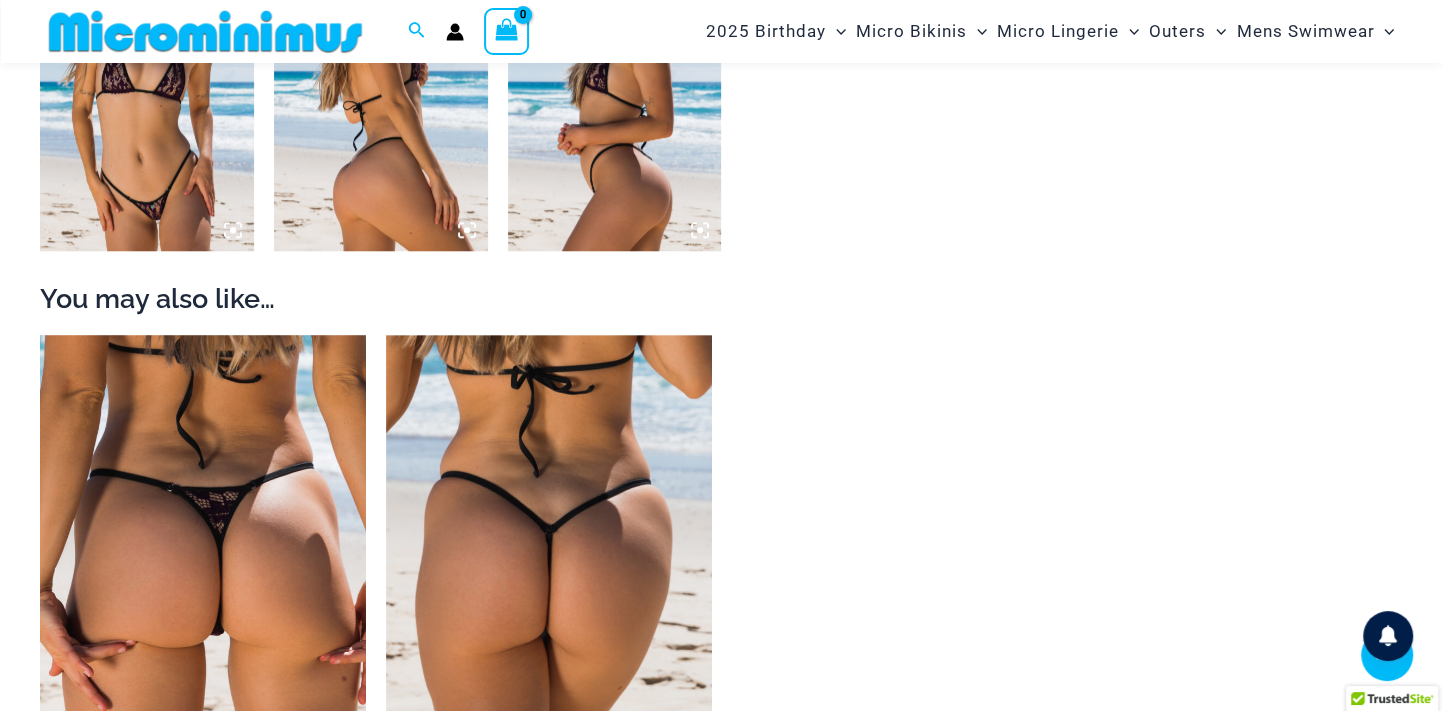 scroll, scrollTop: 622, scrollLeft: 0, axis: vertical 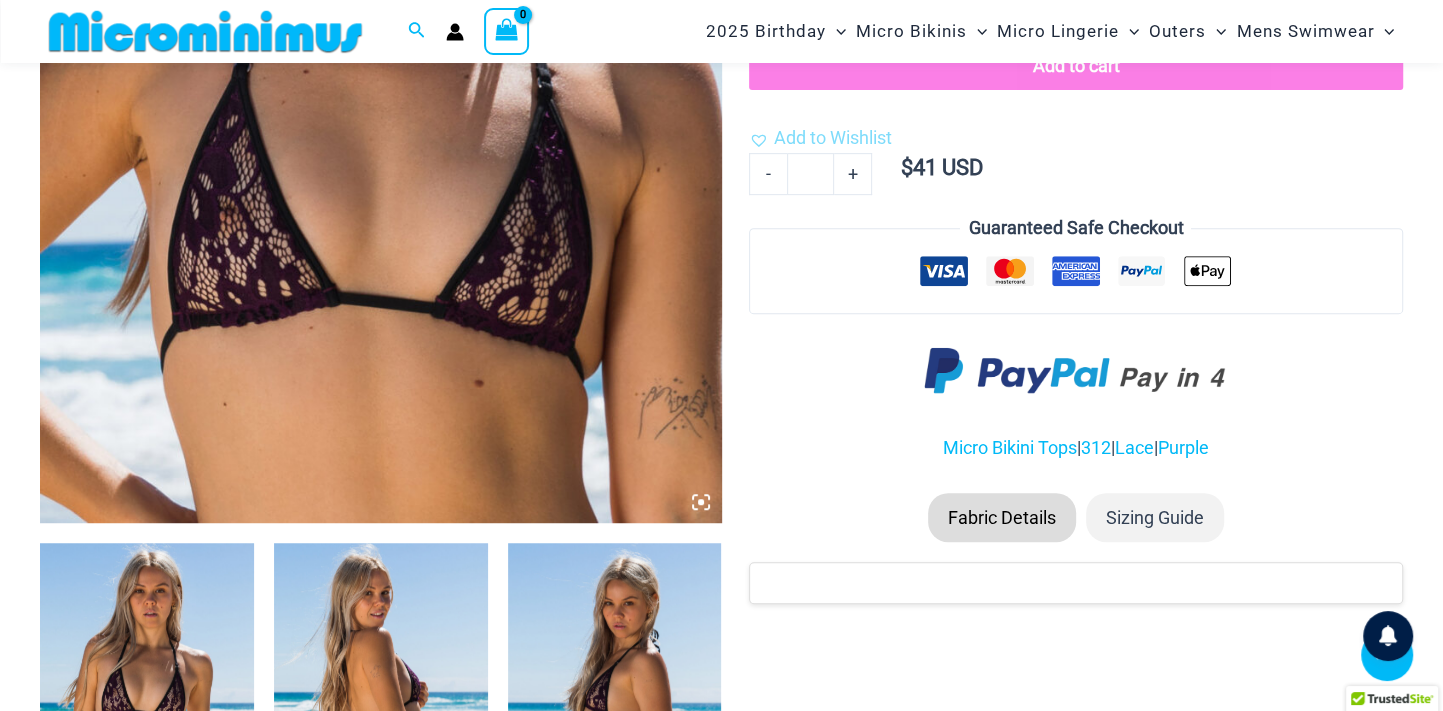 click at bounding box center [147, 707] 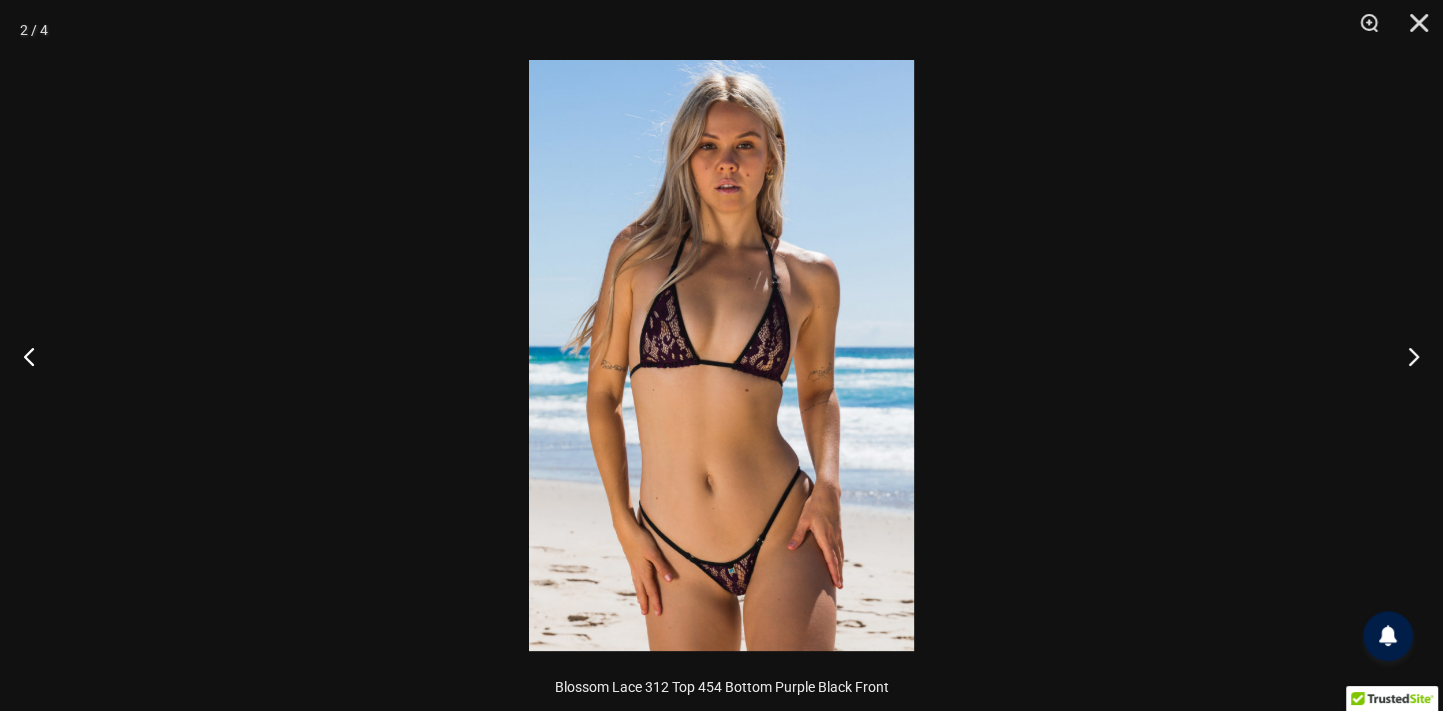 click at bounding box center [721, 355] 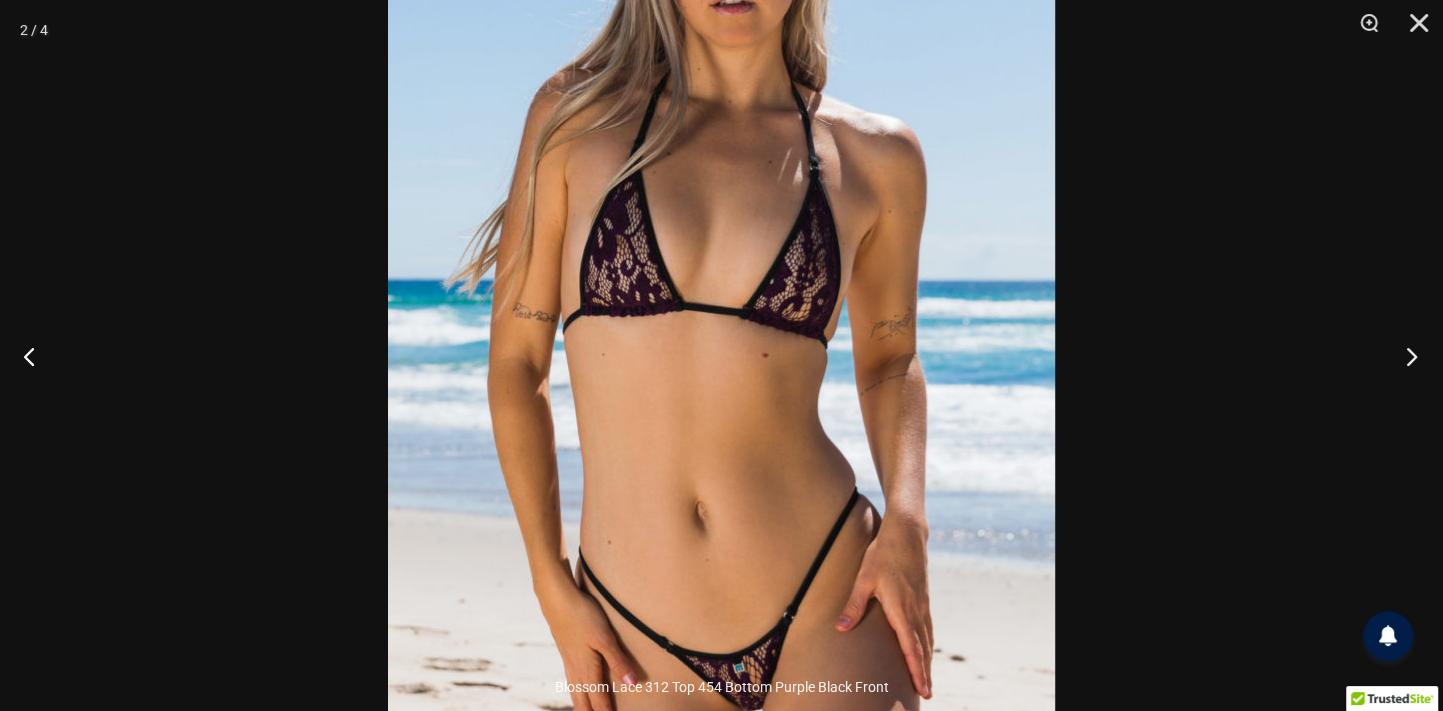 click at bounding box center (1405, 356) 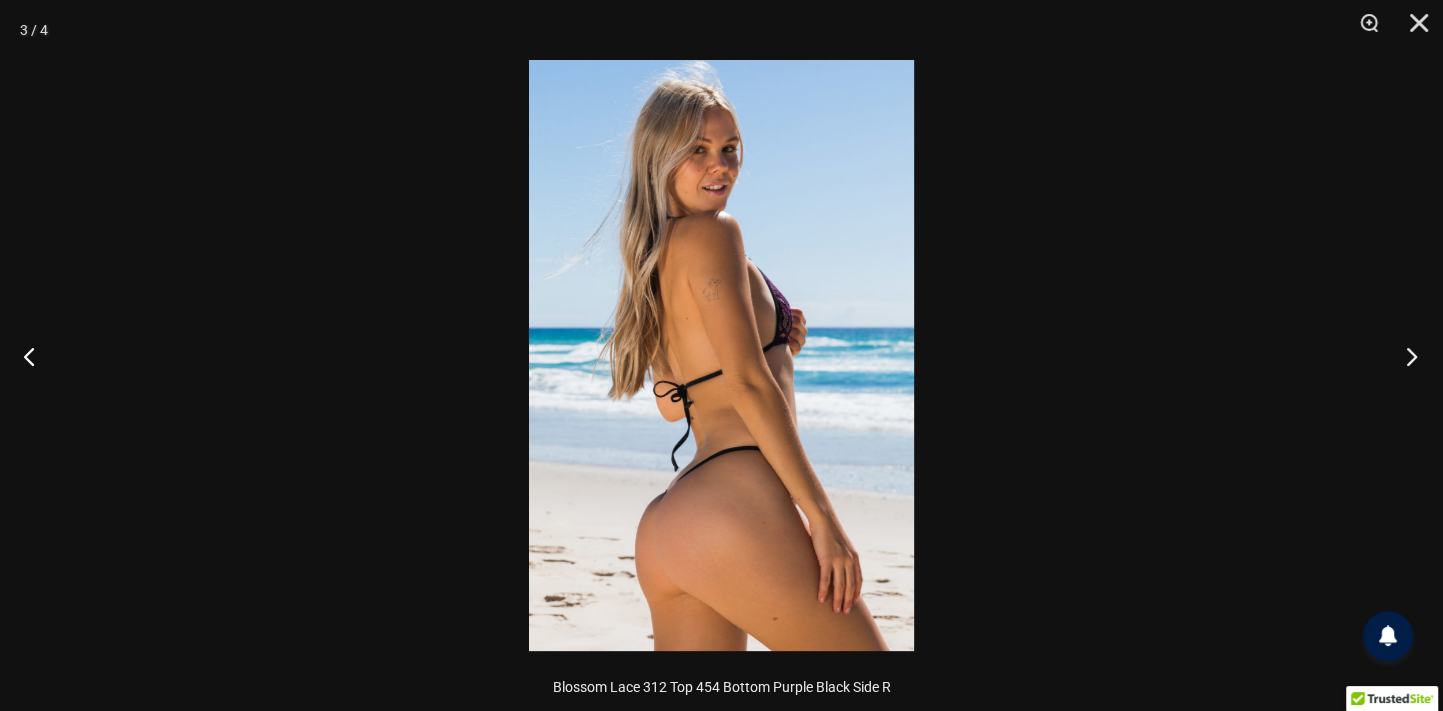 click at bounding box center (1405, 356) 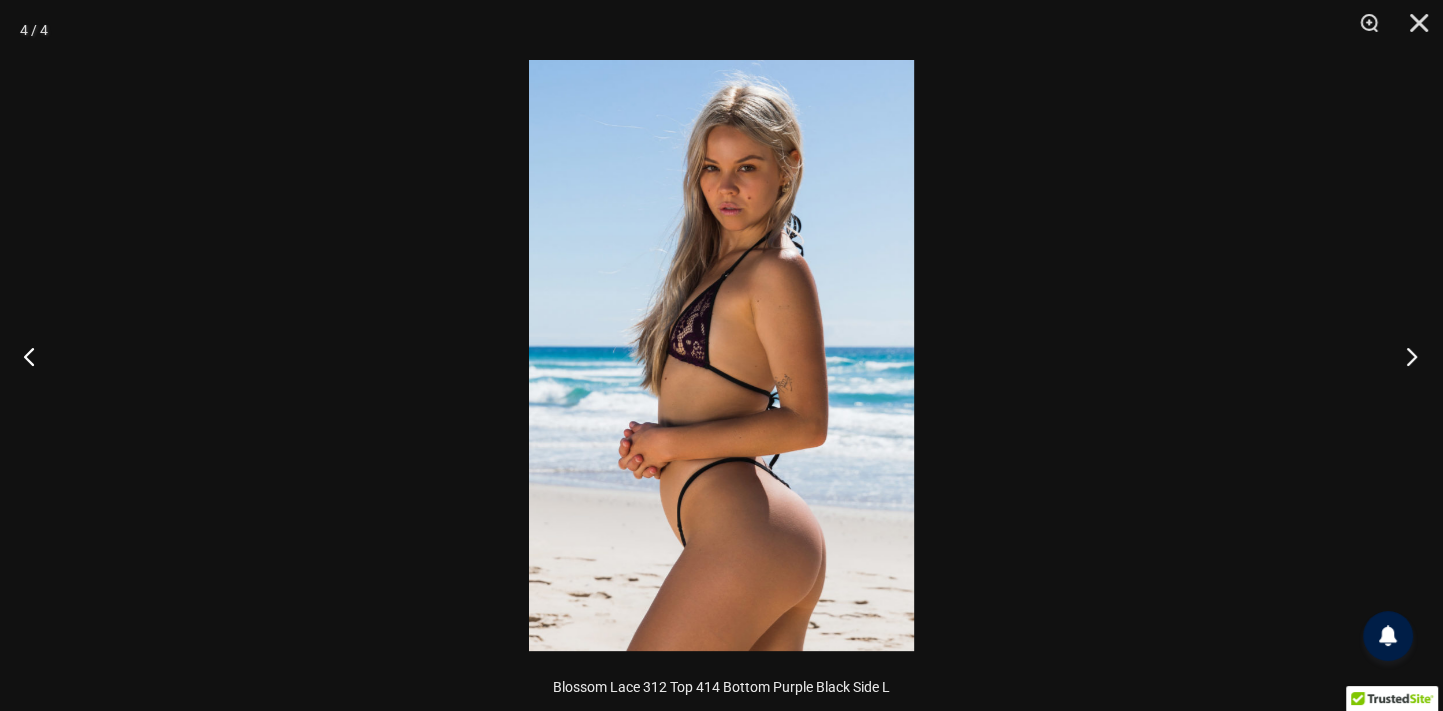 click at bounding box center (1405, 356) 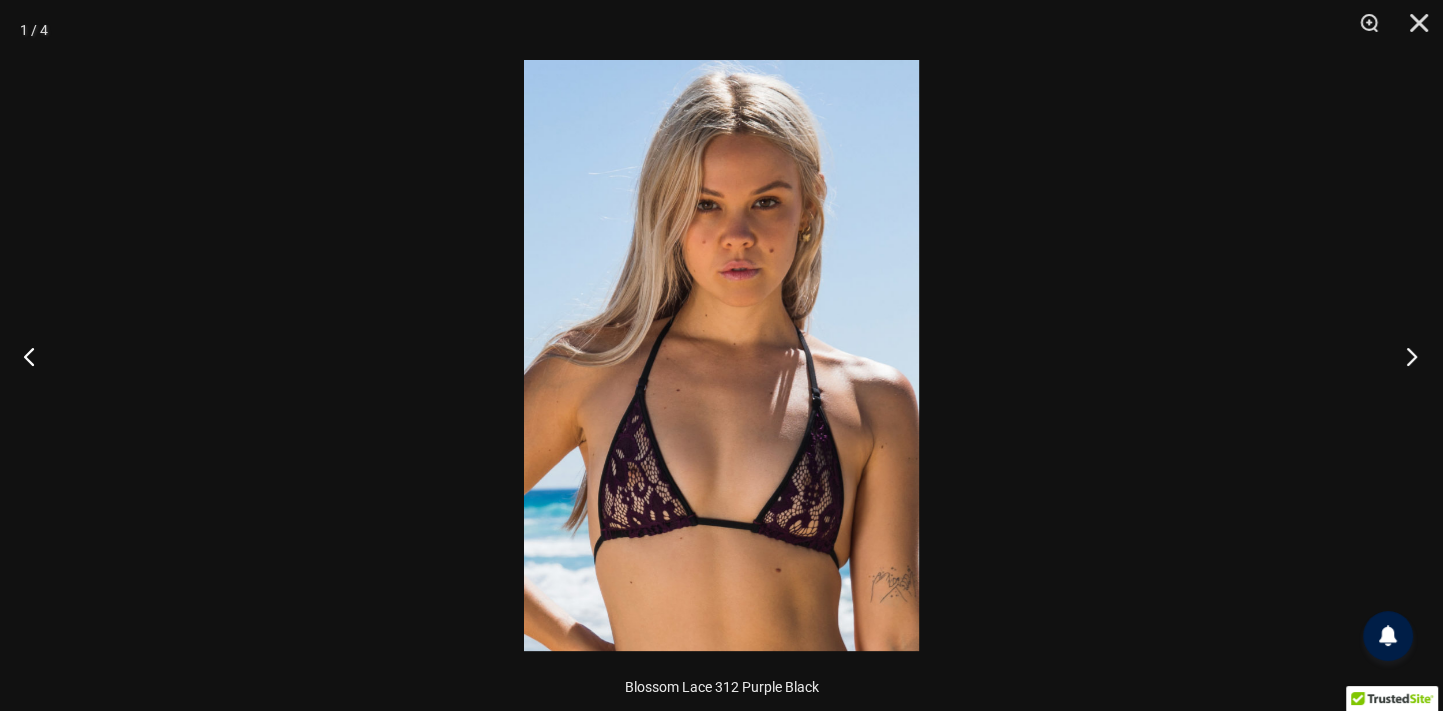 click at bounding box center (1405, 356) 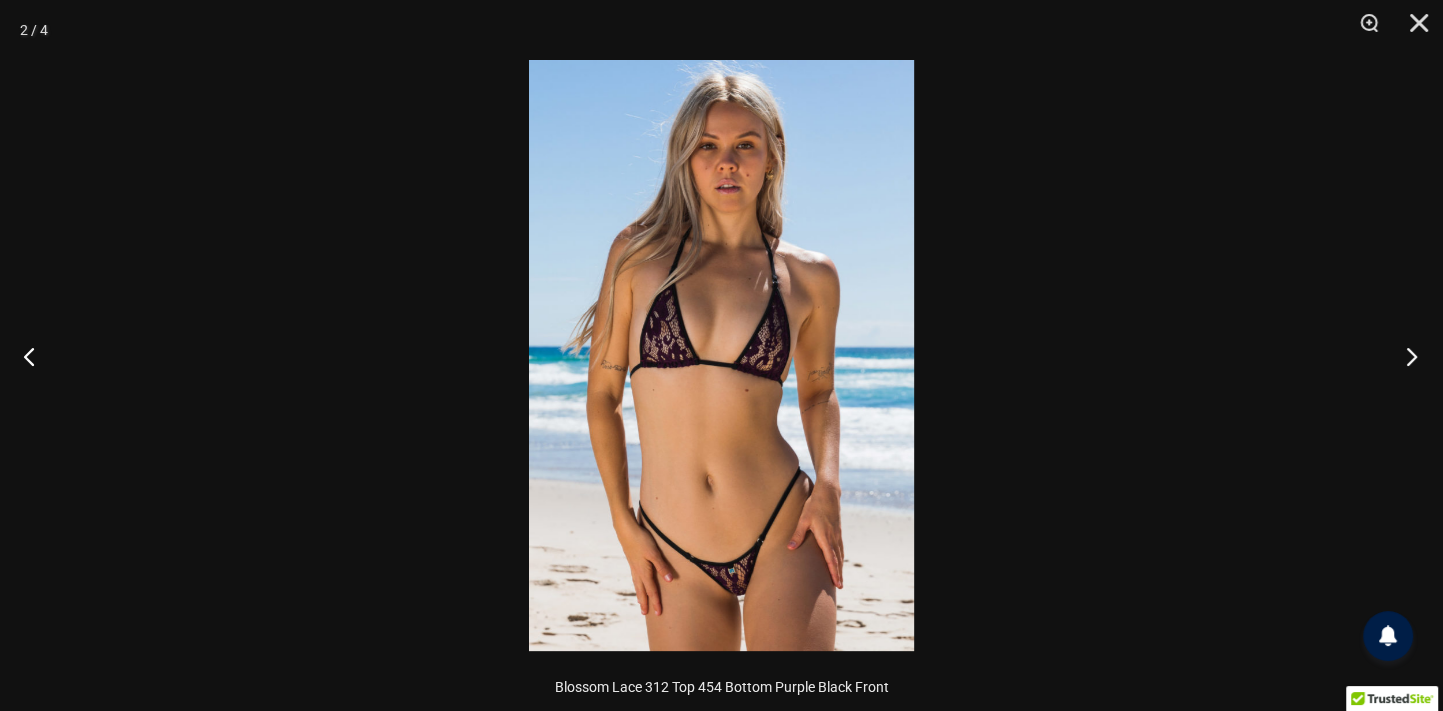 click at bounding box center [1405, 356] 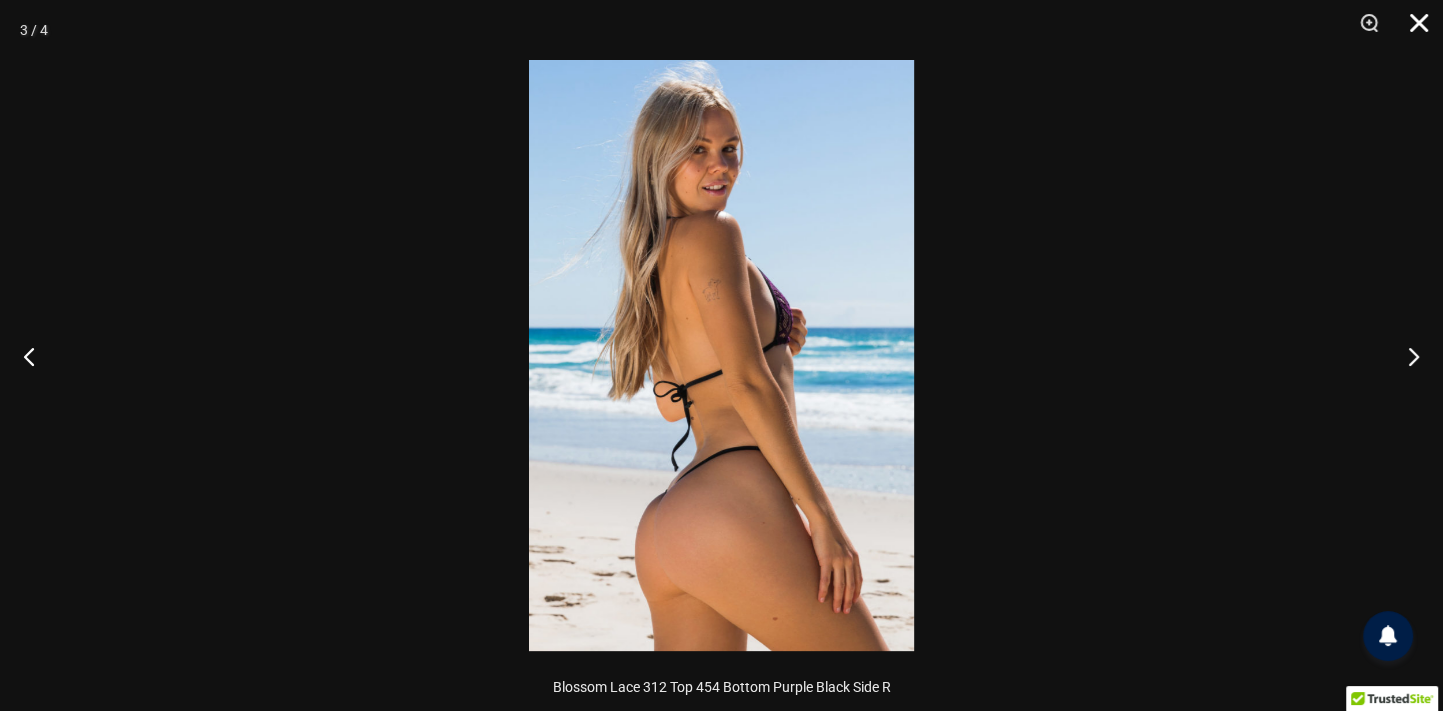 click at bounding box center [1412, 30] 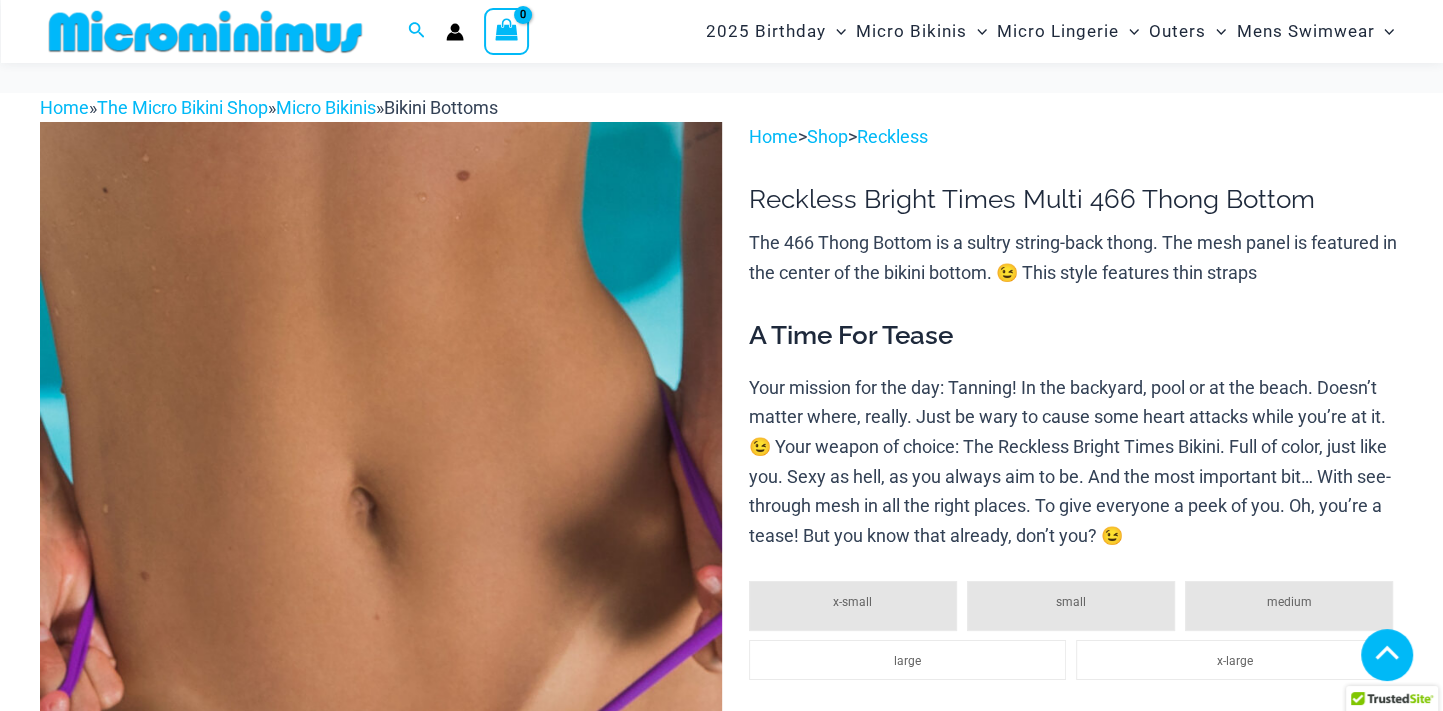 scroll, scrollTop: 612, scrollLeft: 0, axis: vertical 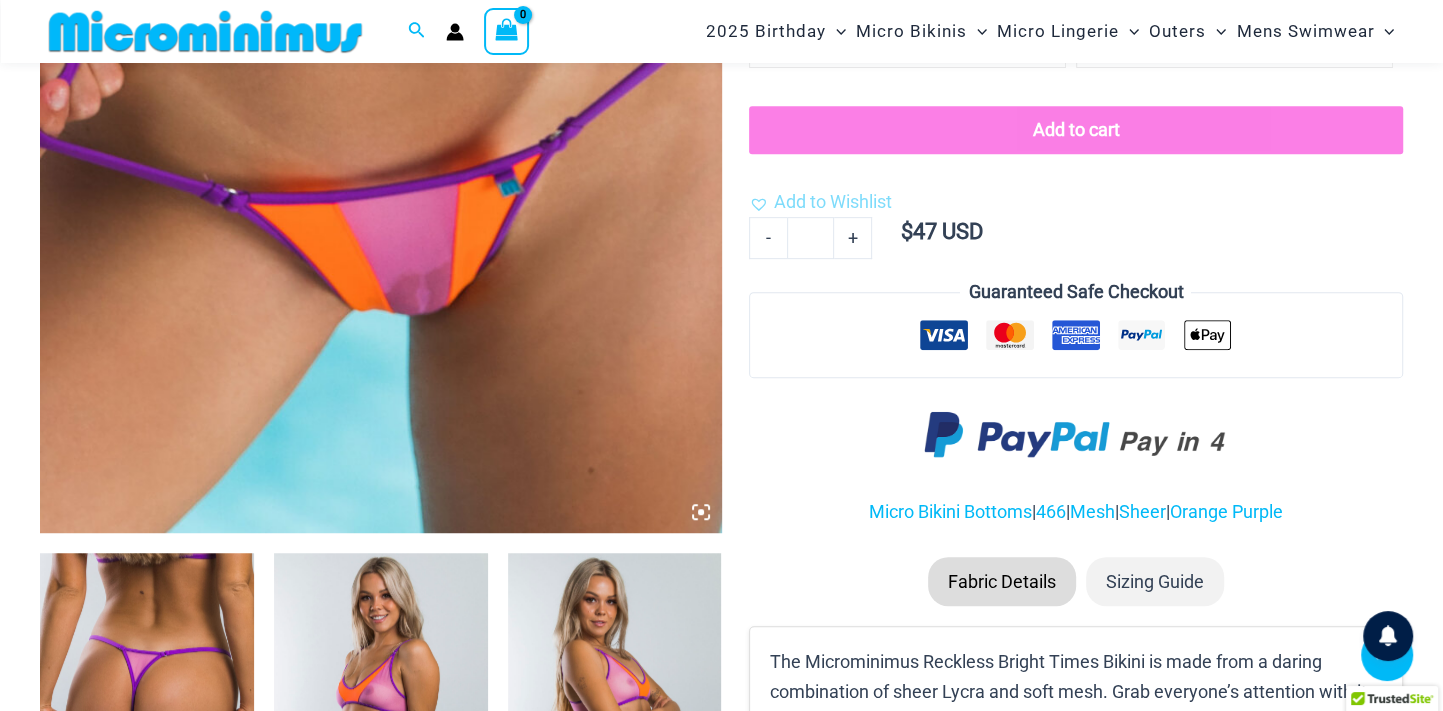 click at bounding box center [147, 713] 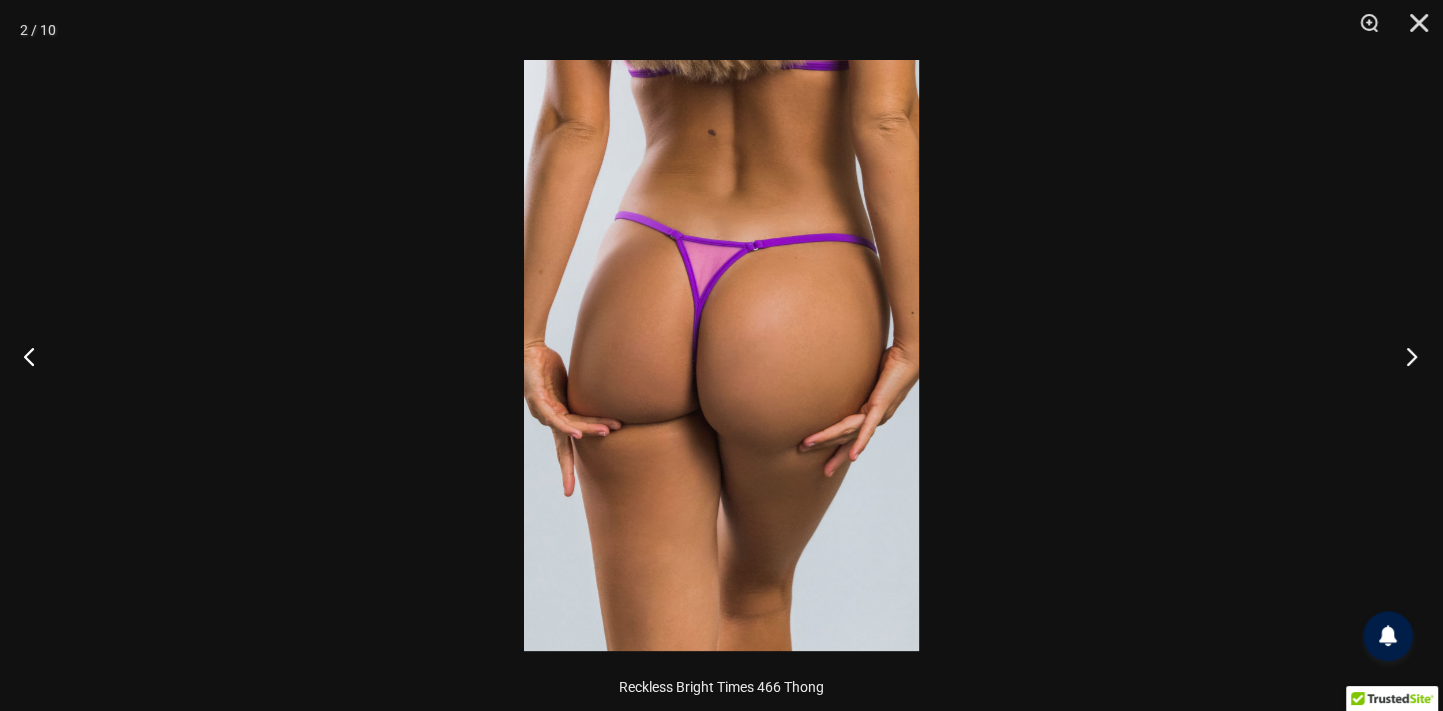click at bounding box center (1405, 356) 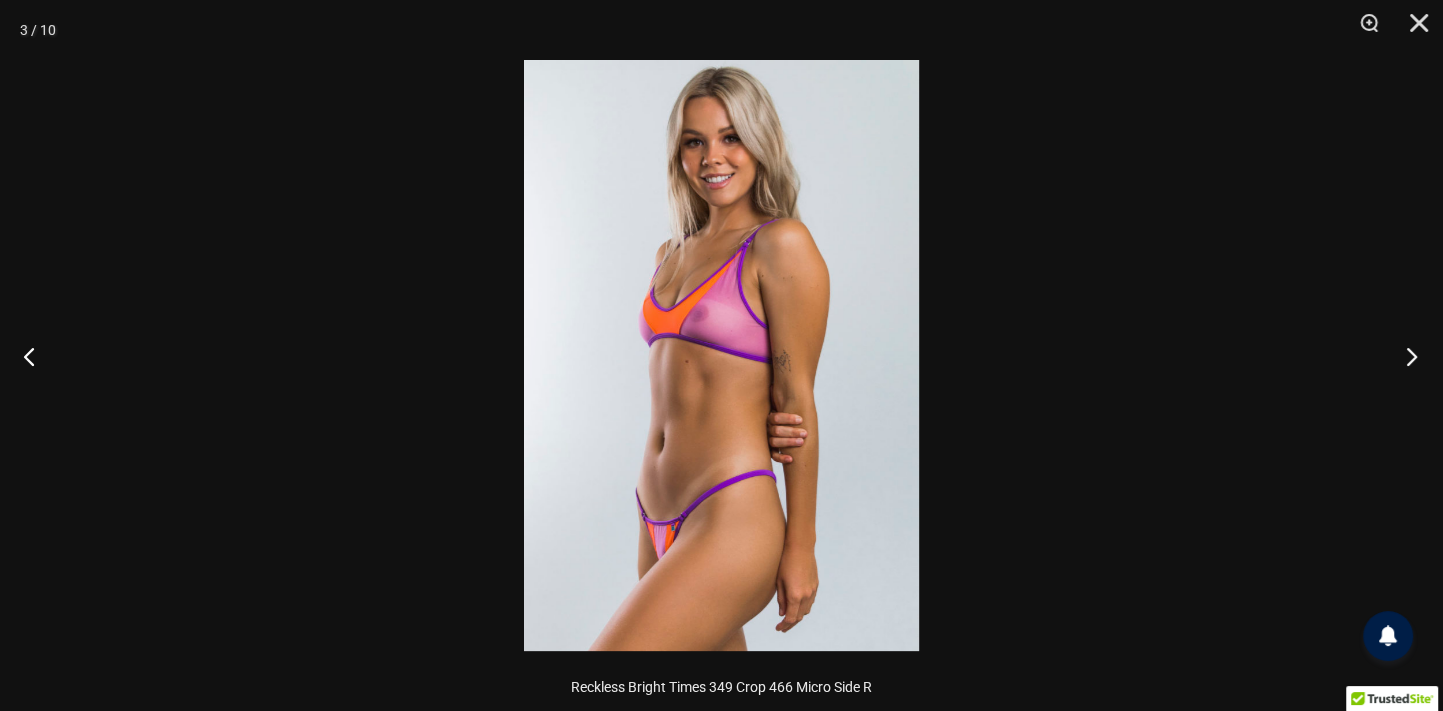 click at bounding box center (1405, 356) 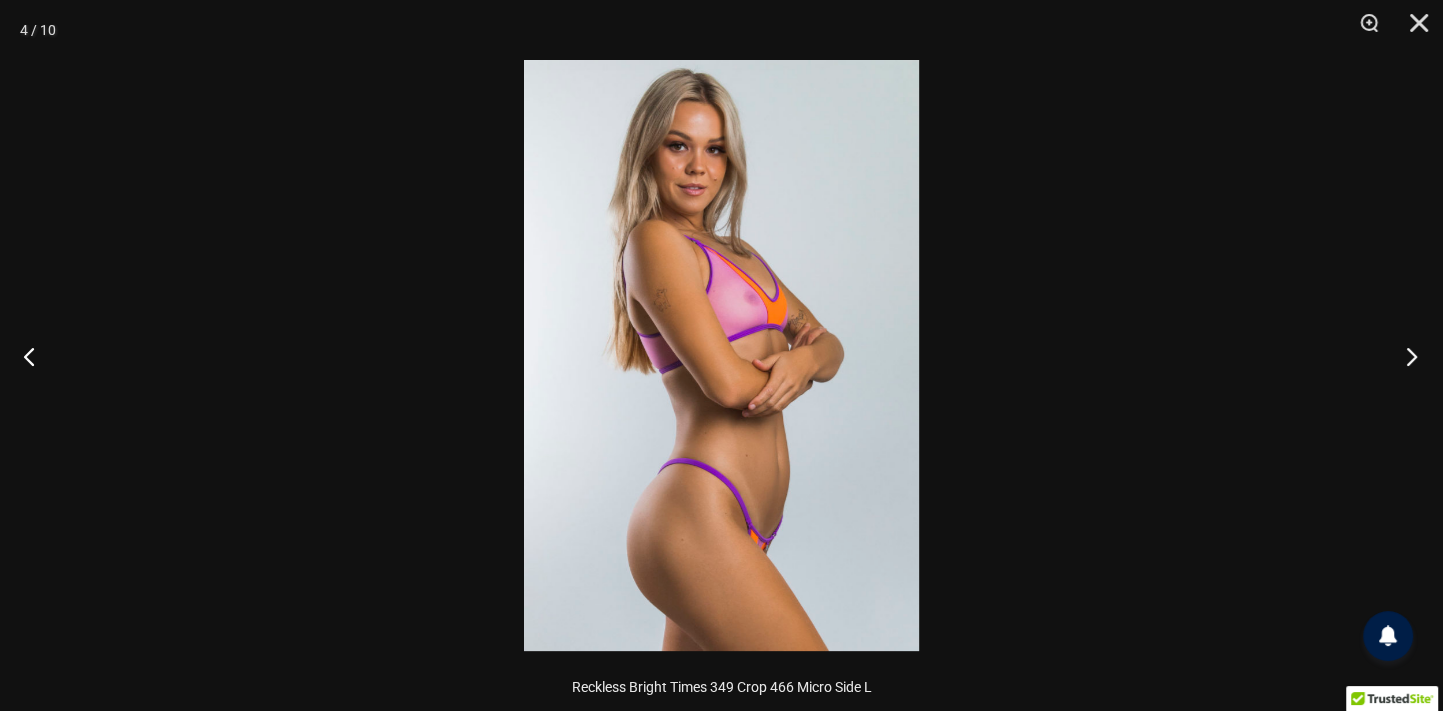 click at bounding box center [1405, 356] 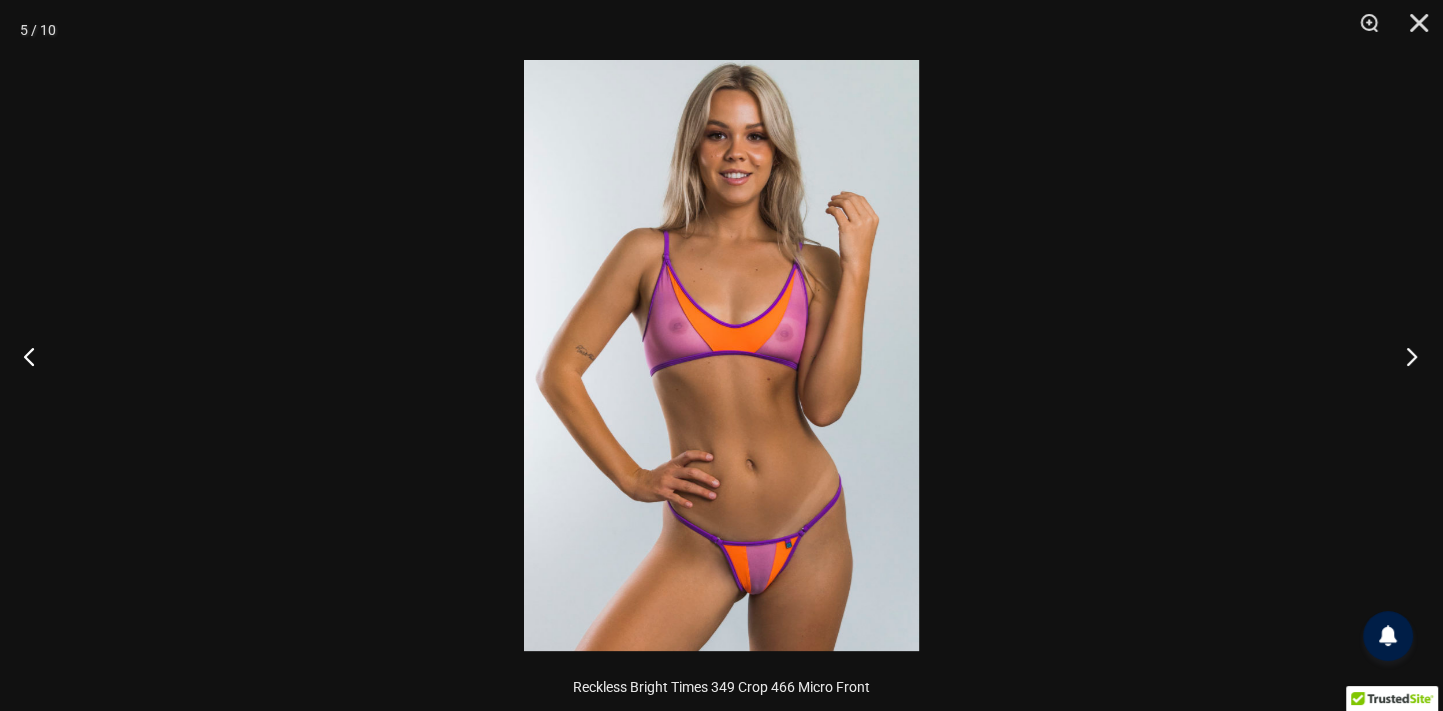 click at bounding box center (1405, 356) 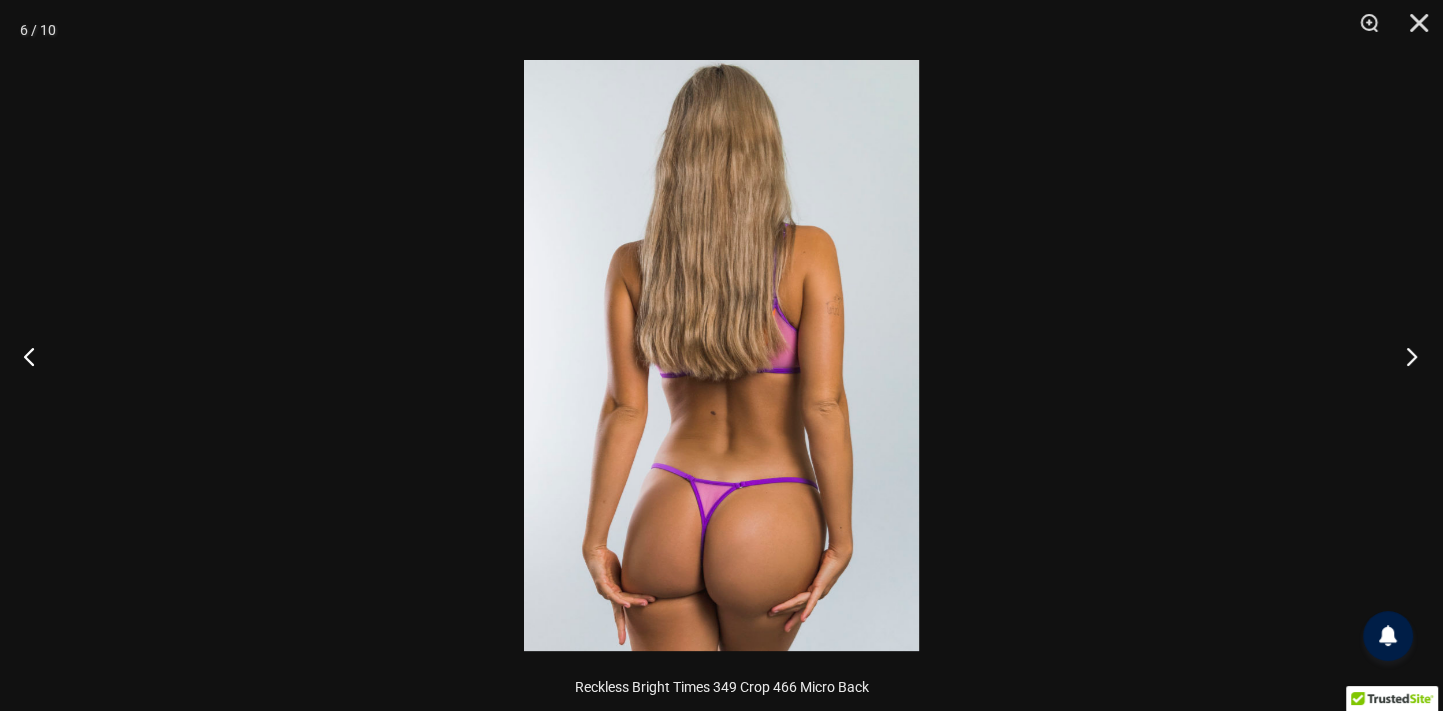 click at bounding box center [1405, 356] 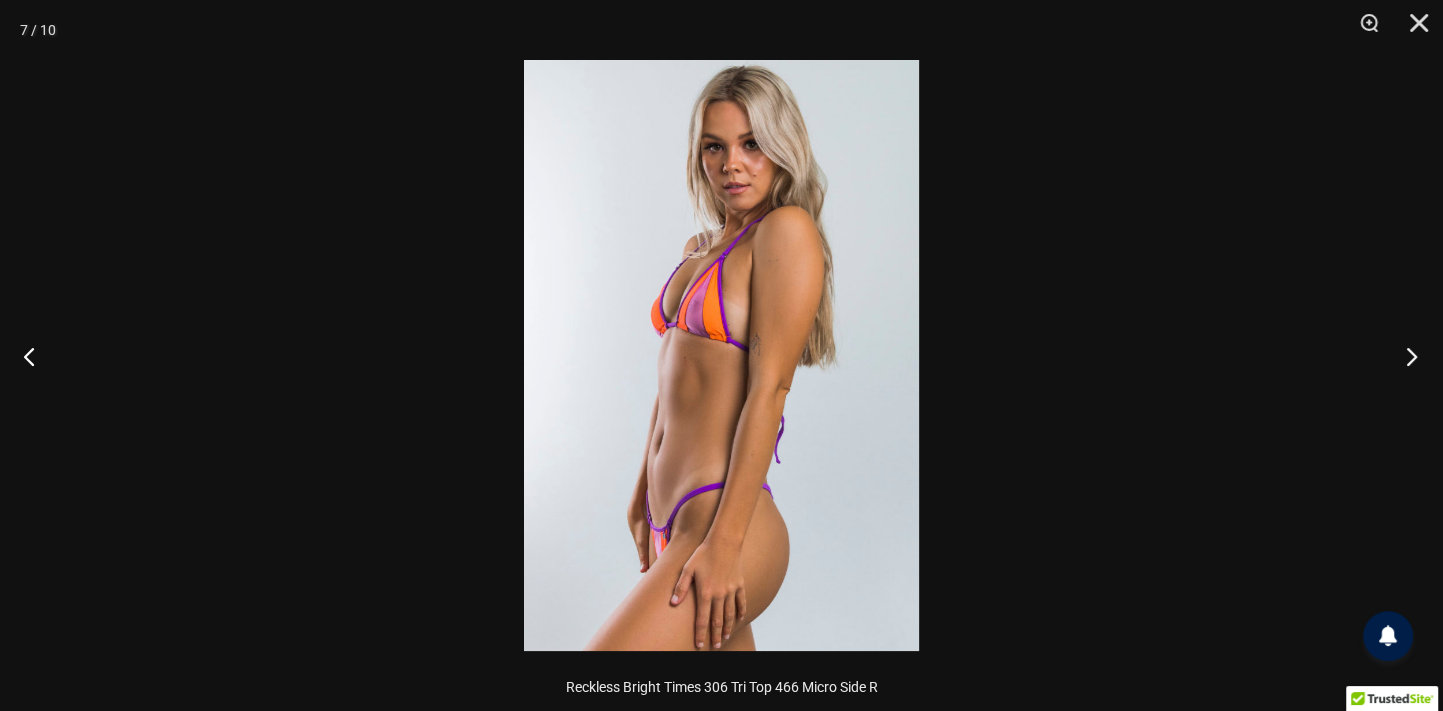 click at bounding box center (1405, 356) 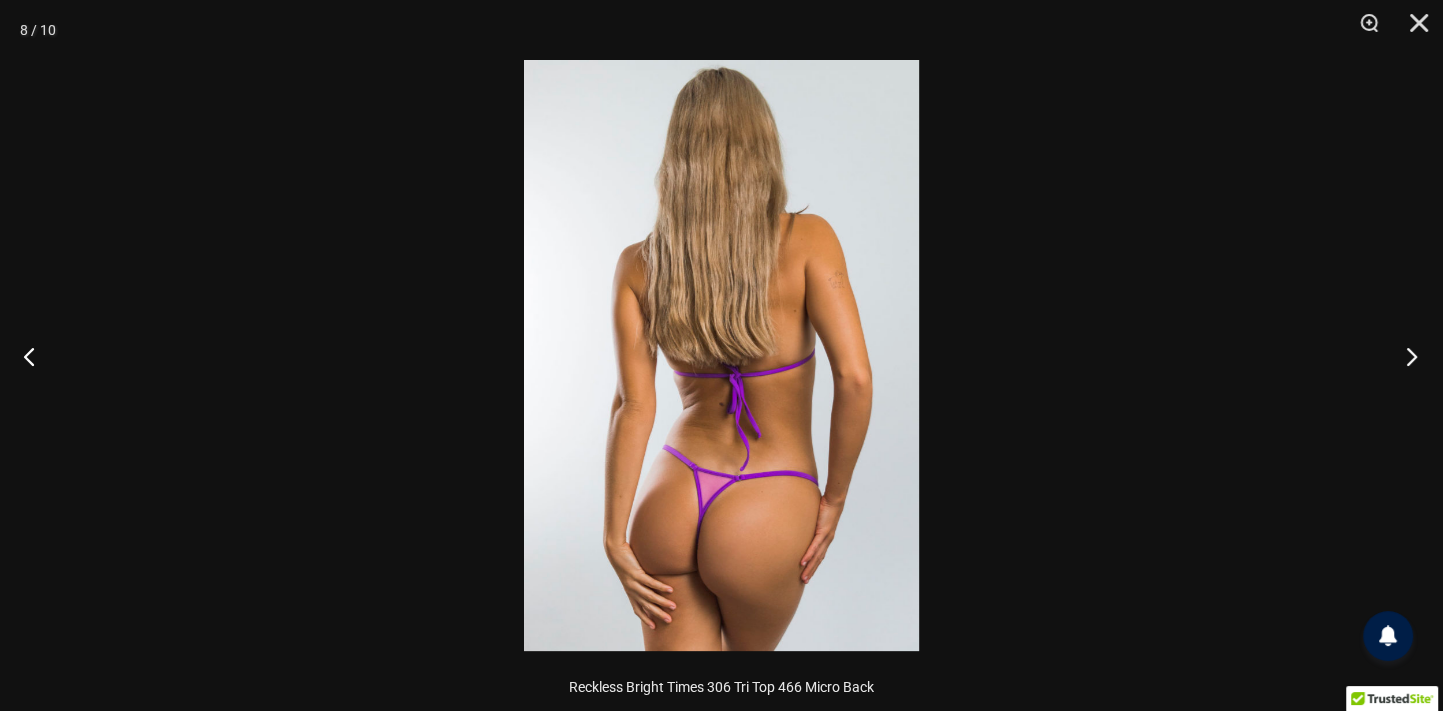 click at bounding box center [1405, 356] 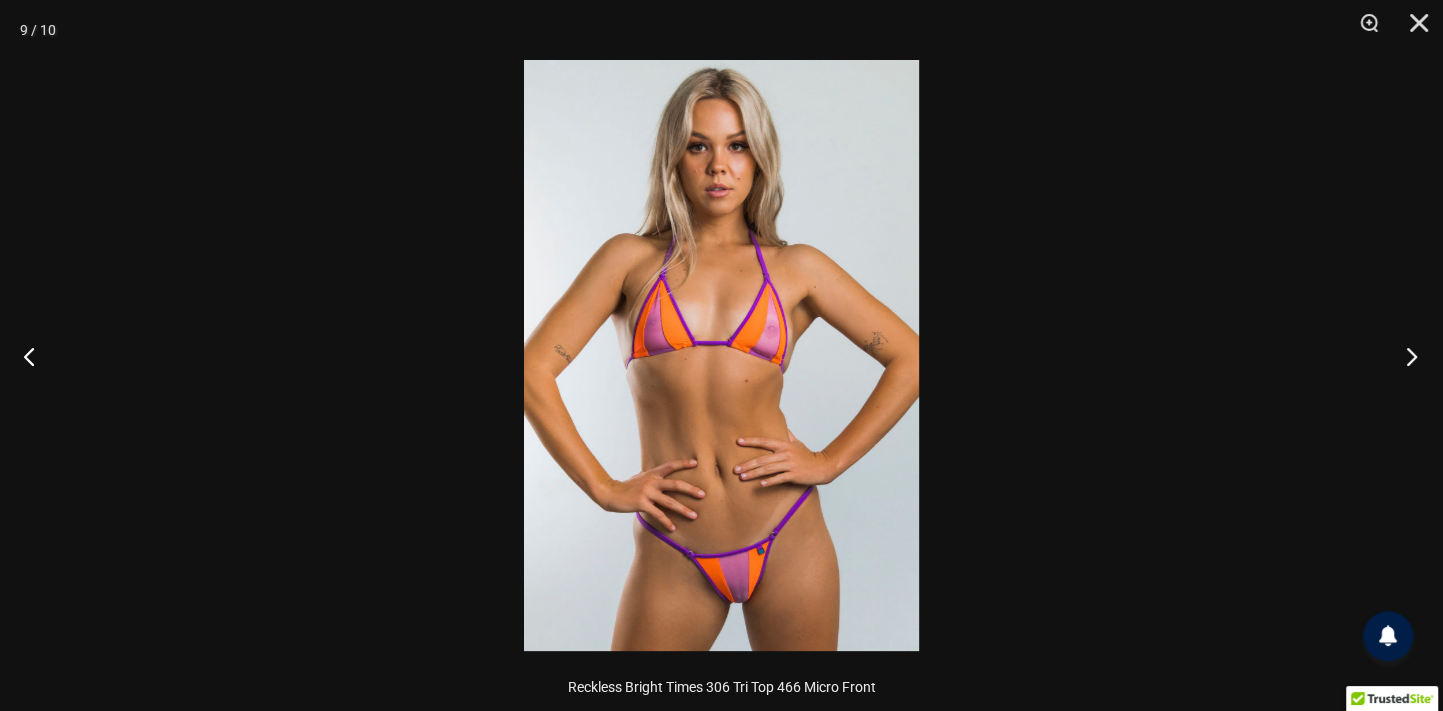 click at bounding box center (1405, 356) 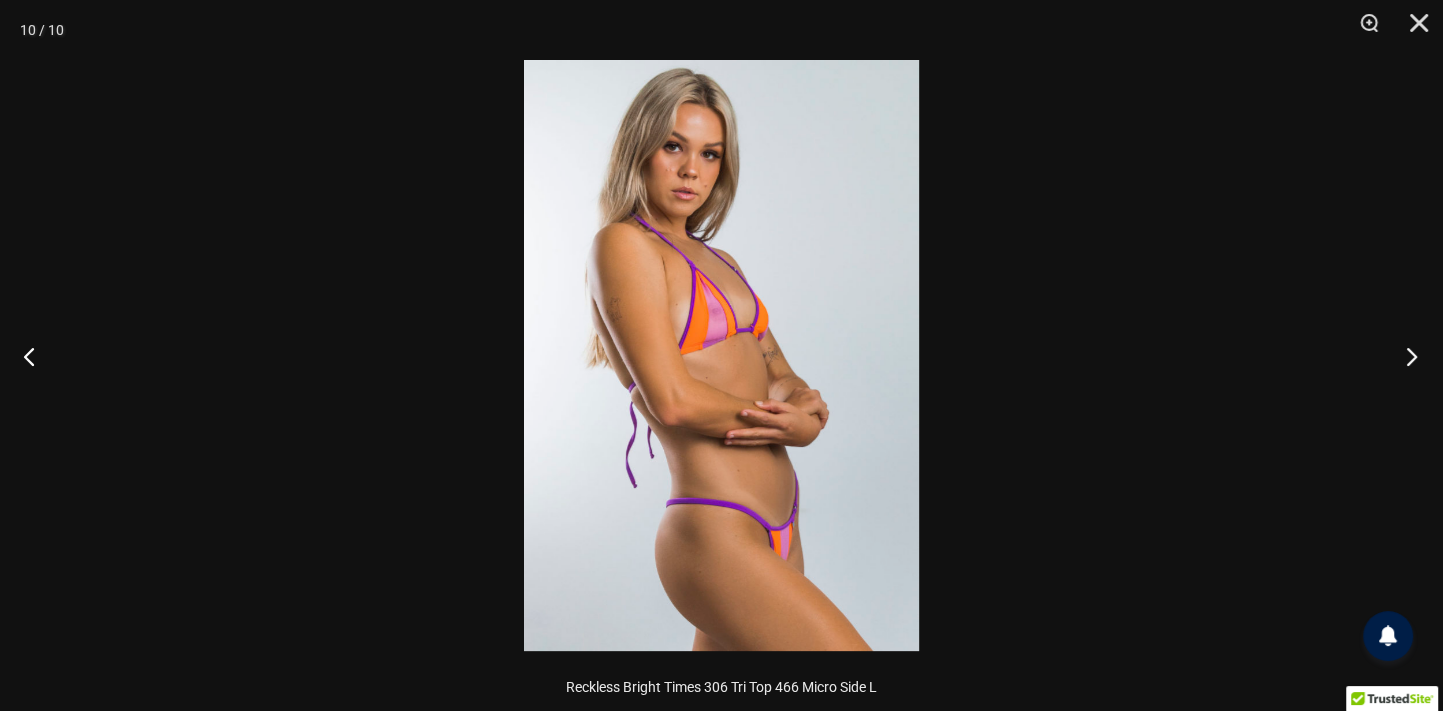 click at bounding box center [1405, 356] 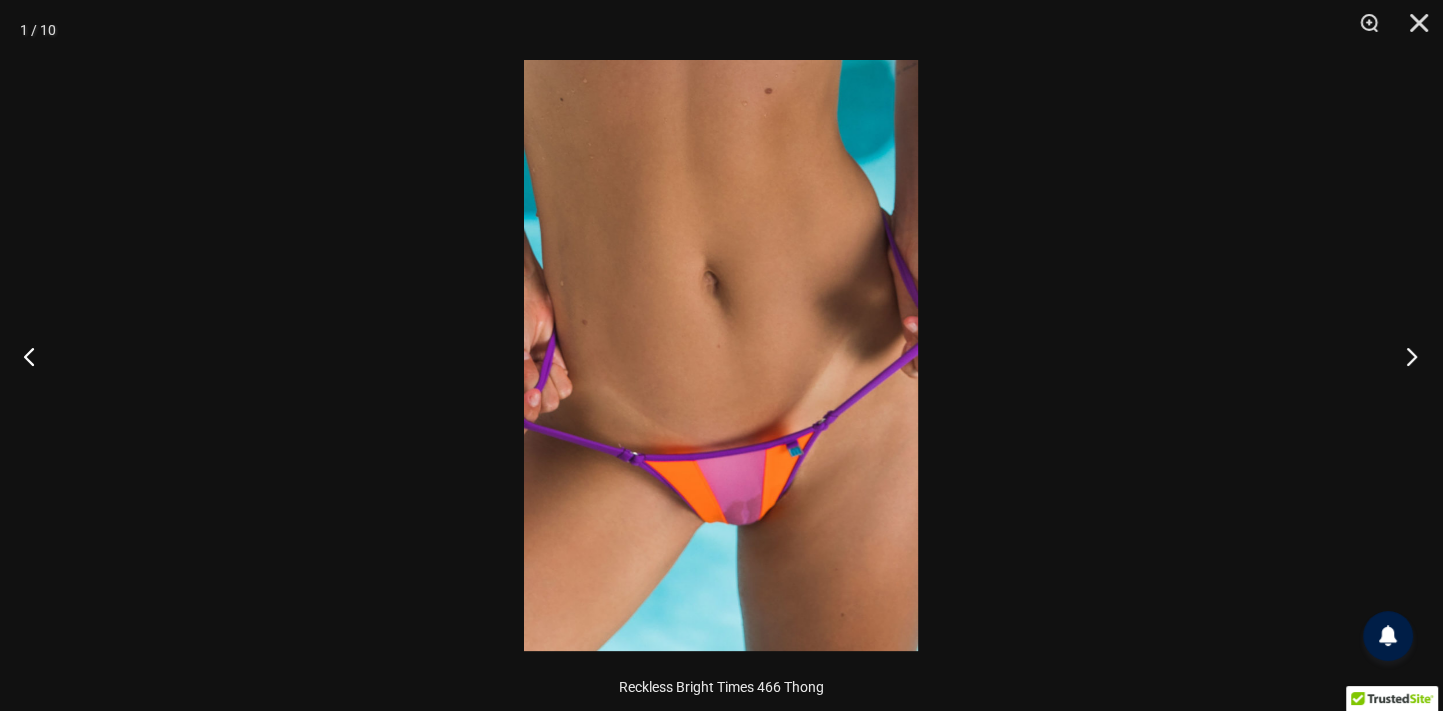 click at bounding box center (1405, 356) 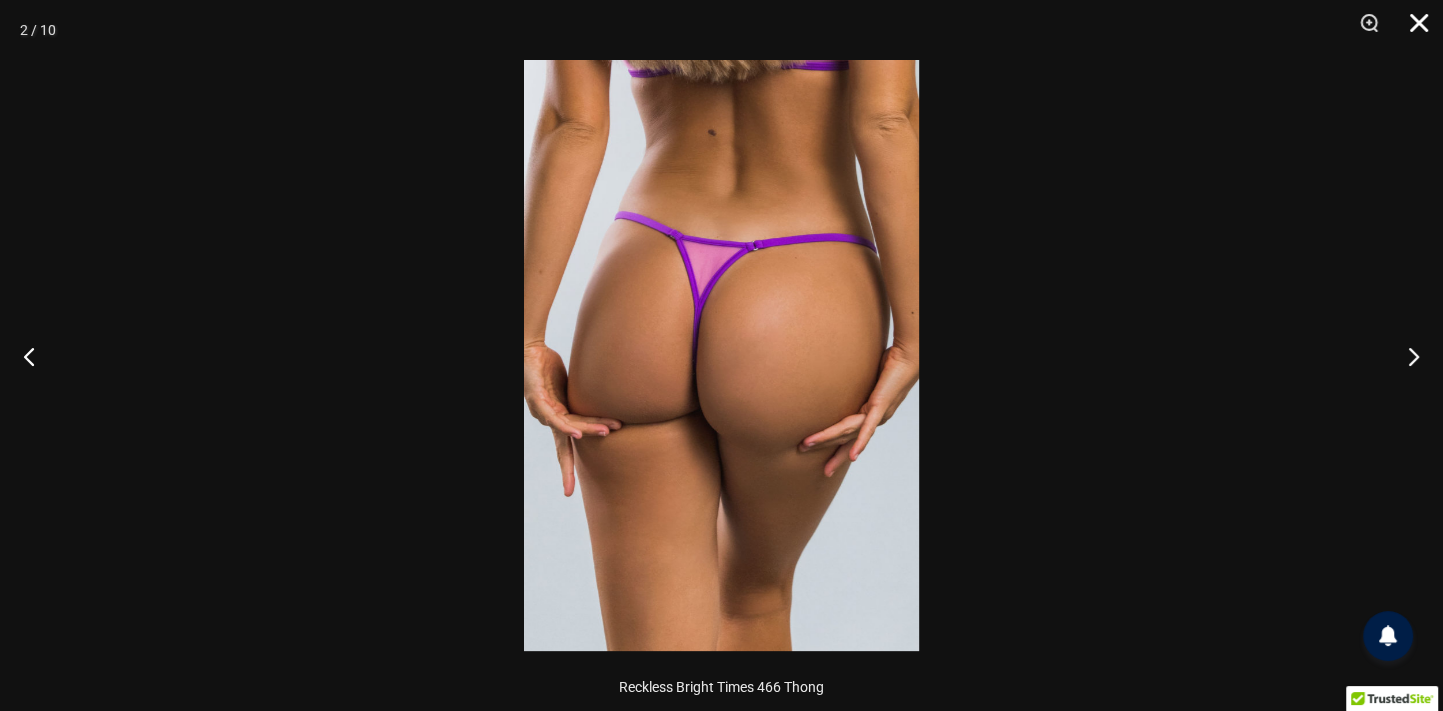 click at bounding box center (1412, 30) 